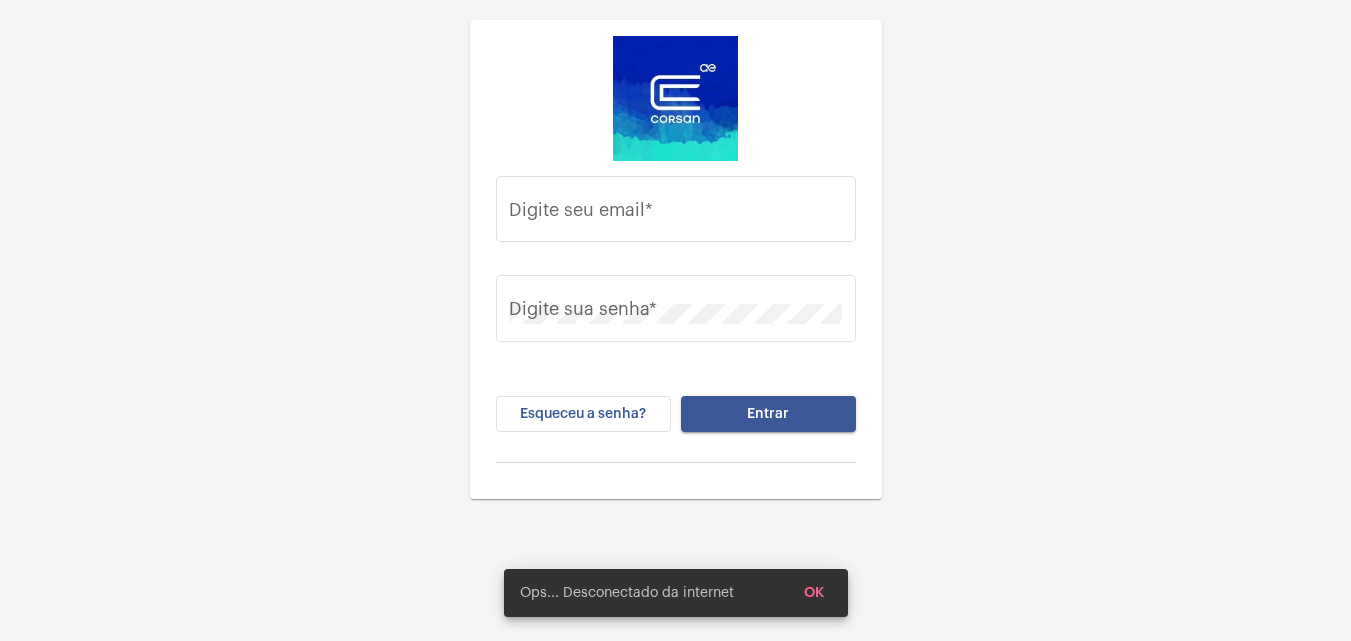scroll, scrollTop: 0, scrollLeft: 0, axis: both 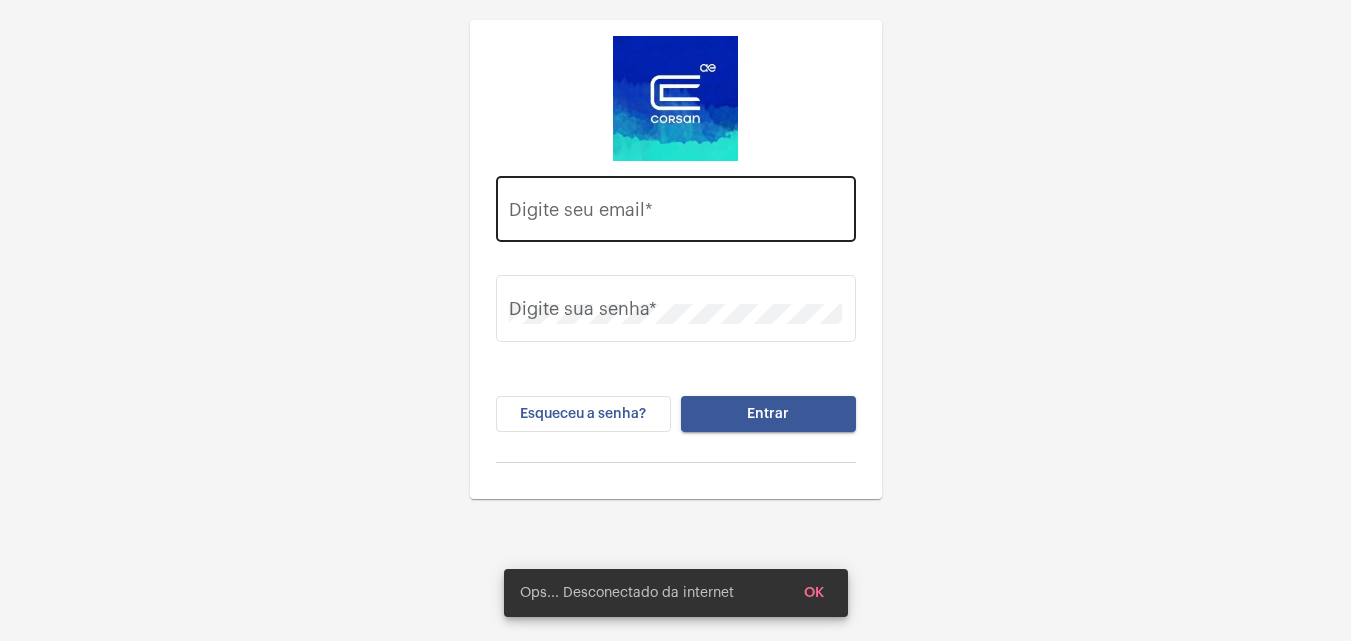 click on "Digite seu email  *" at bounding box center [675, 214] 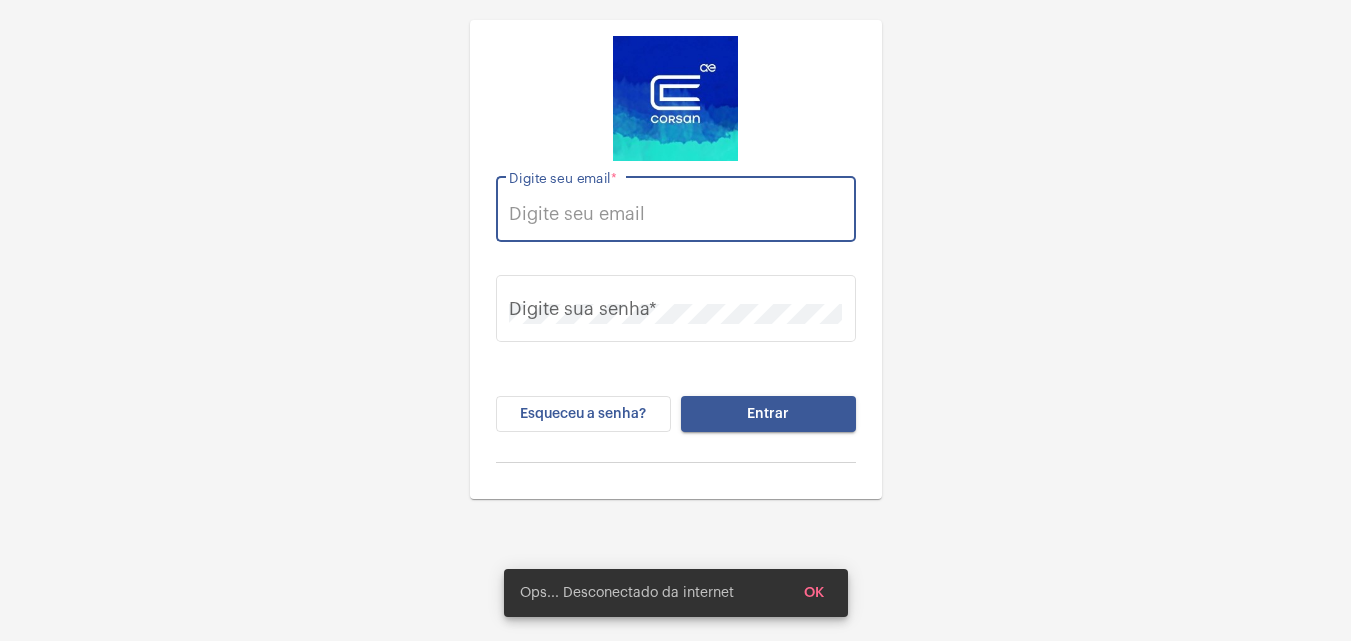 paste on "[EMAIL]" 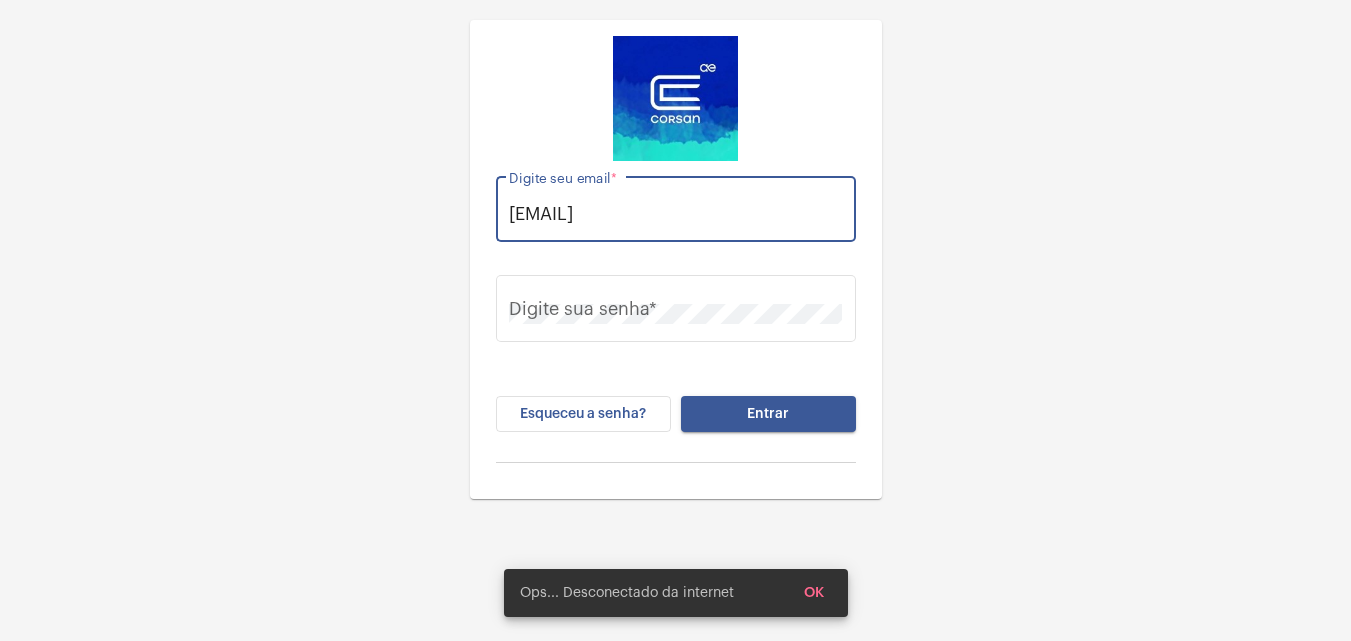 scroll, scrollTop: 0, scrollLeft: 7, axis: horizontal 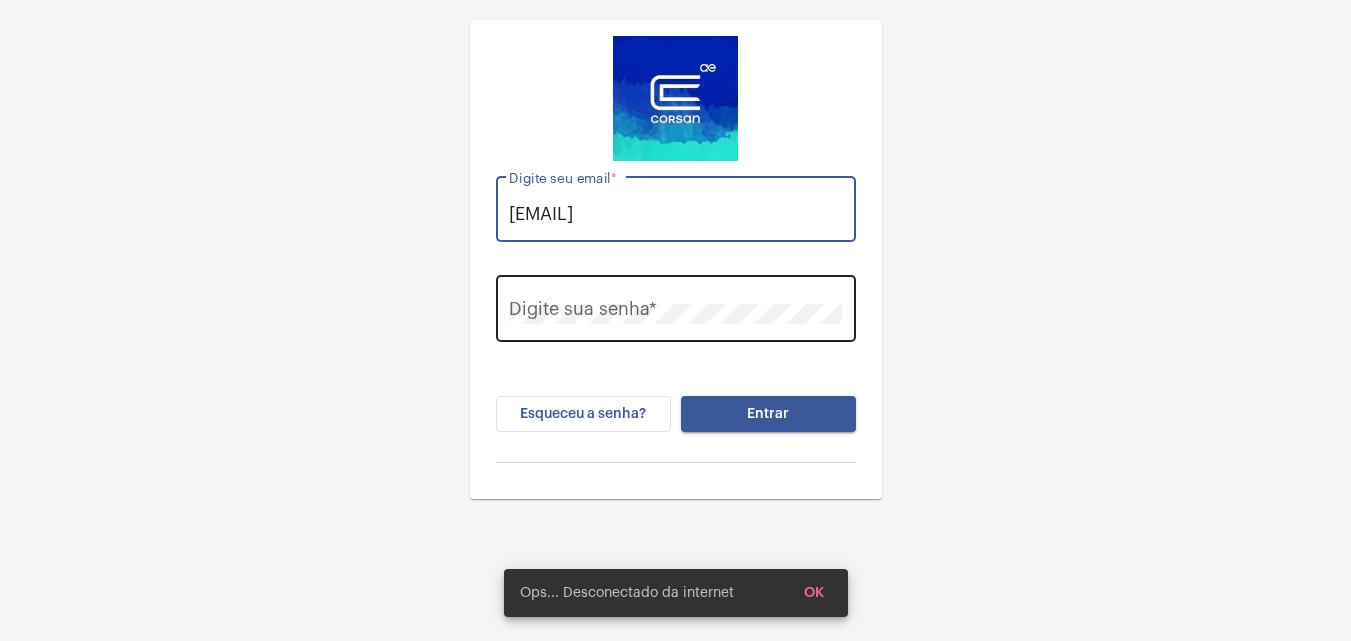 type on "[EMAIL]" 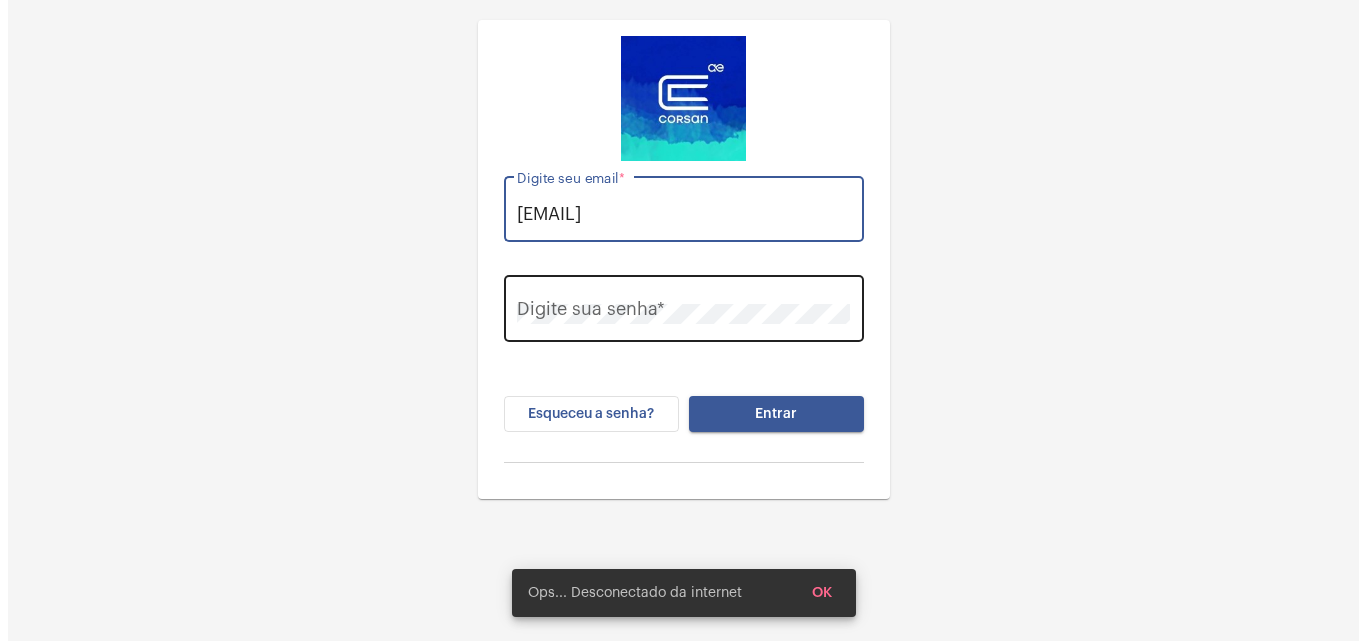 scroll, scrollTop: 0, scrollLeft: 0, axis: both 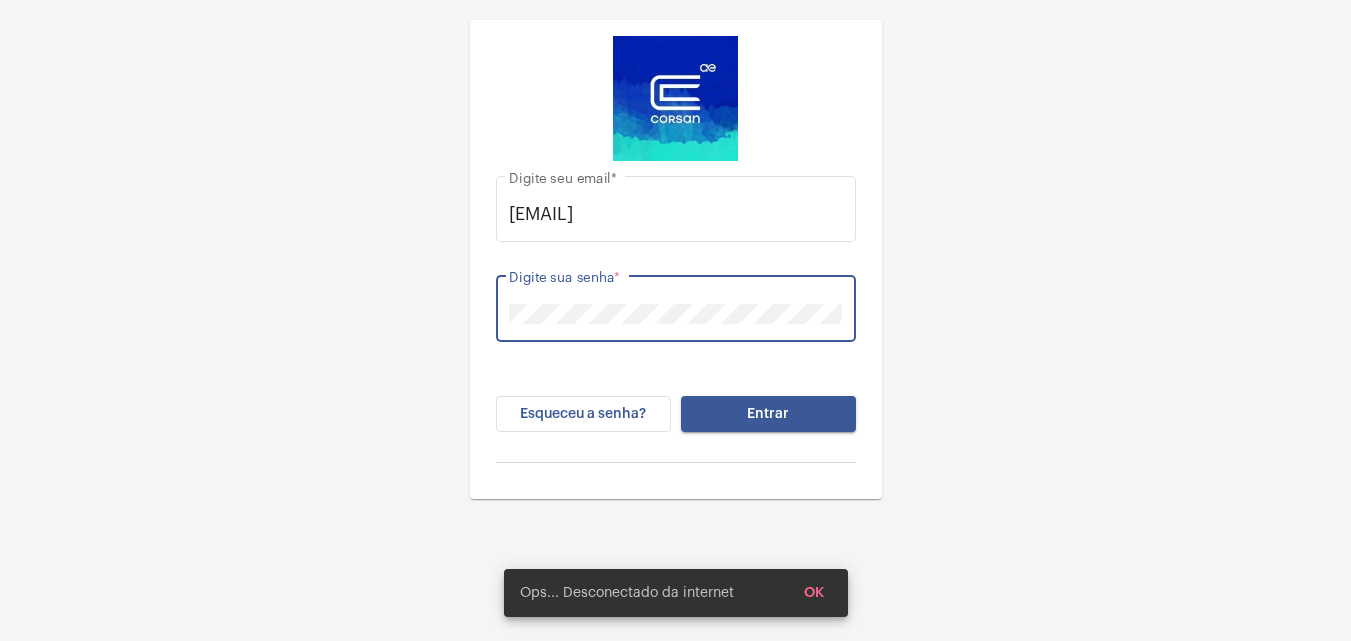 click on "Entrar" 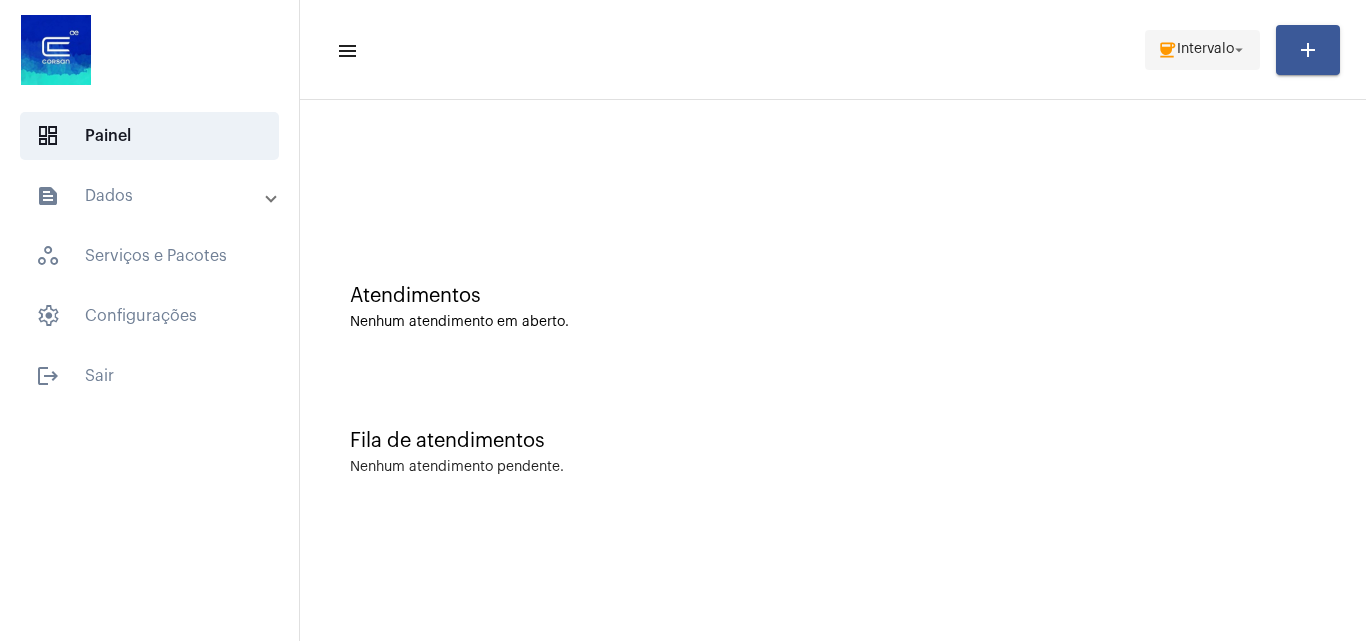 click on "Intervalo" 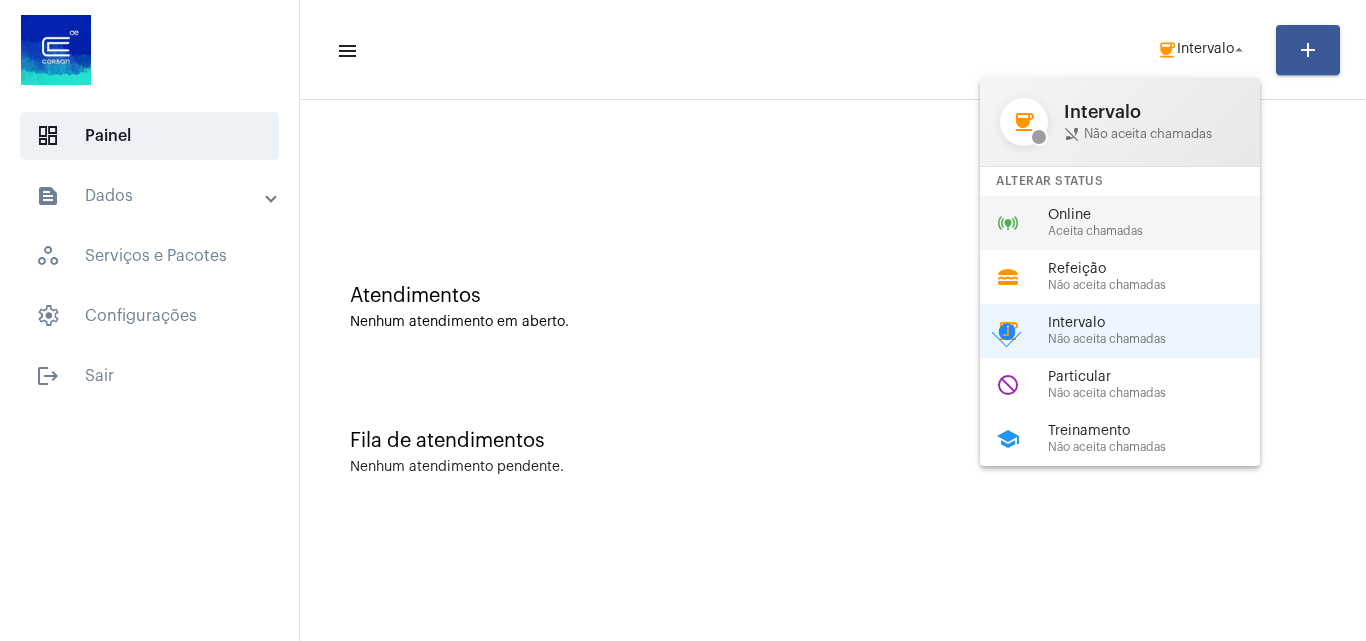 click on "Online" at bounding box center (1162, 215) 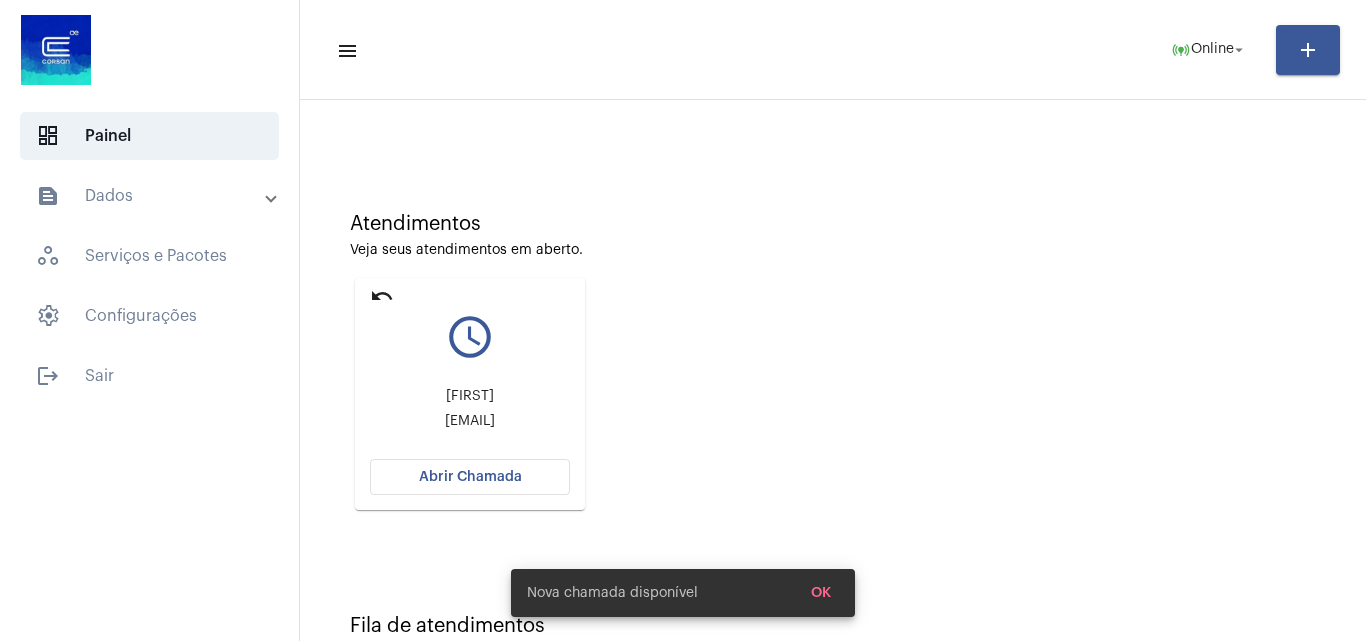scroll, scrollTop: 141, scrollLeft: 0, axis: vertical 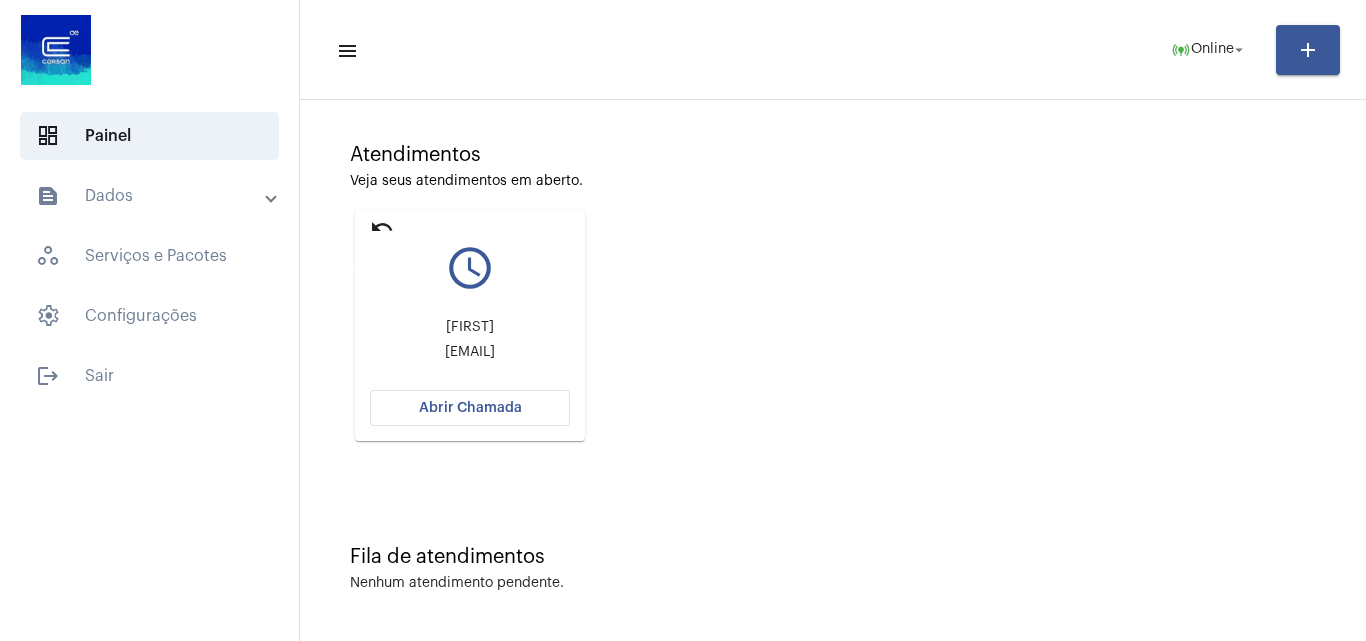click on "undo" 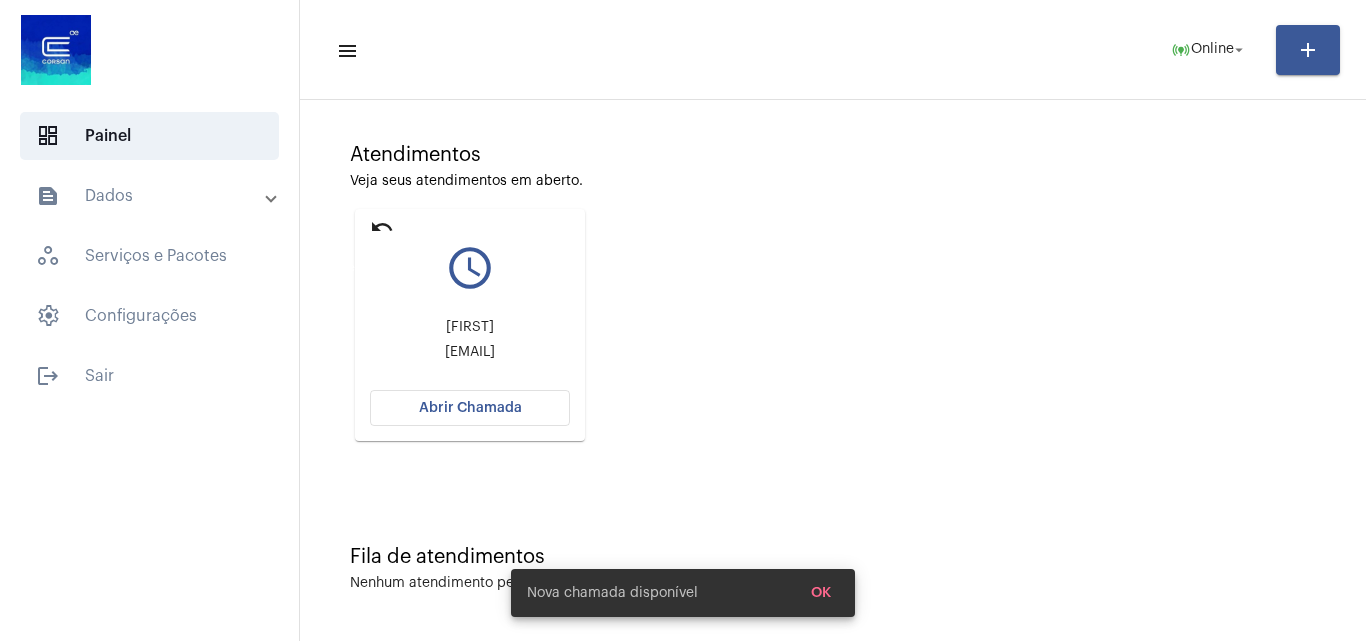 scroll, scrollTop: 0, scrollLeft: 0, axis: both 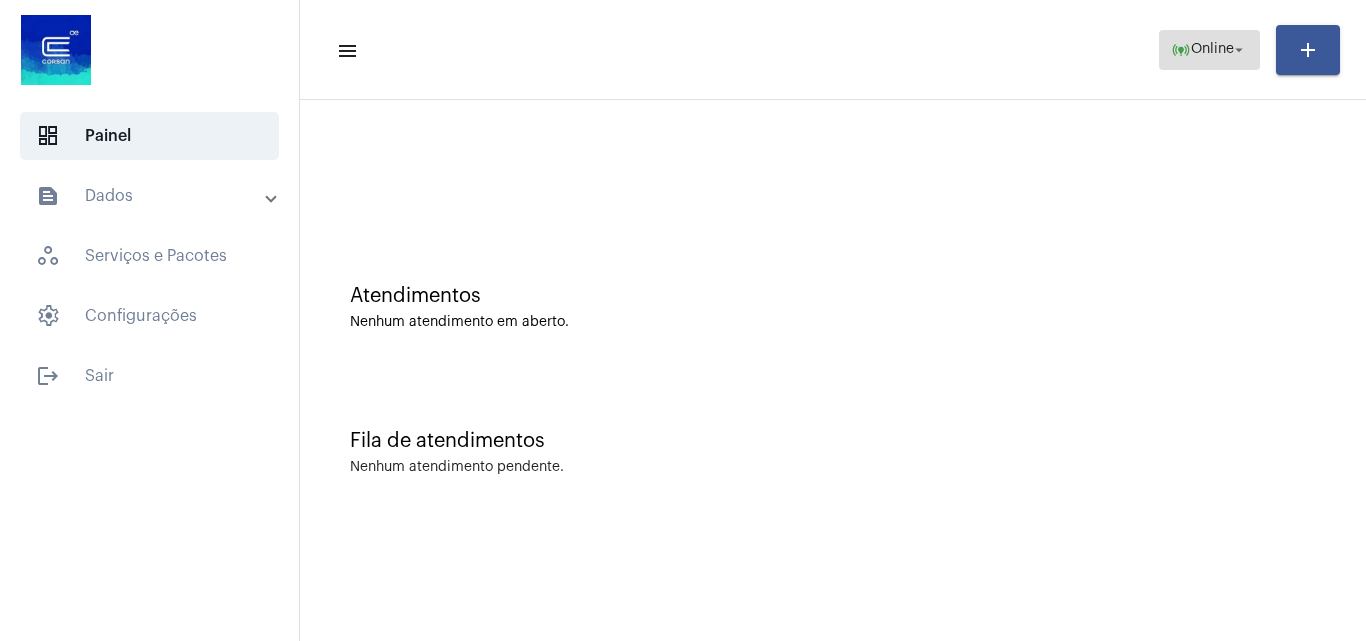 click on "Online" 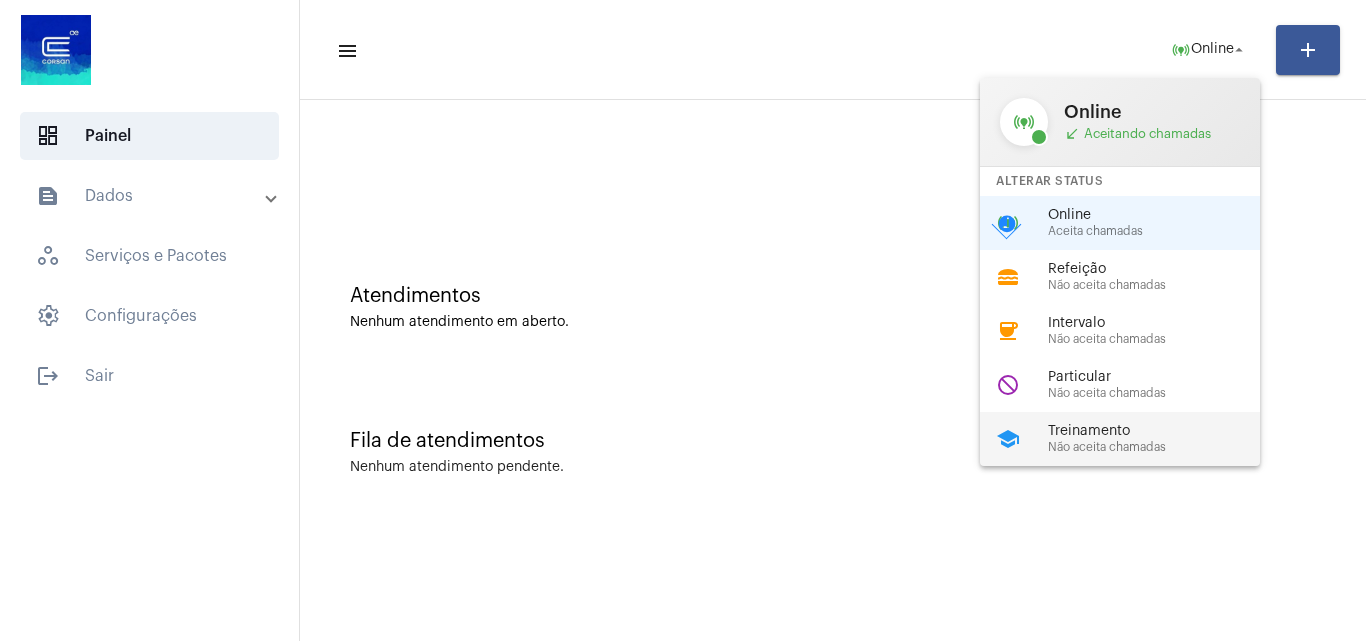 click on "Treinamento" at bounding box center [1162, 431] 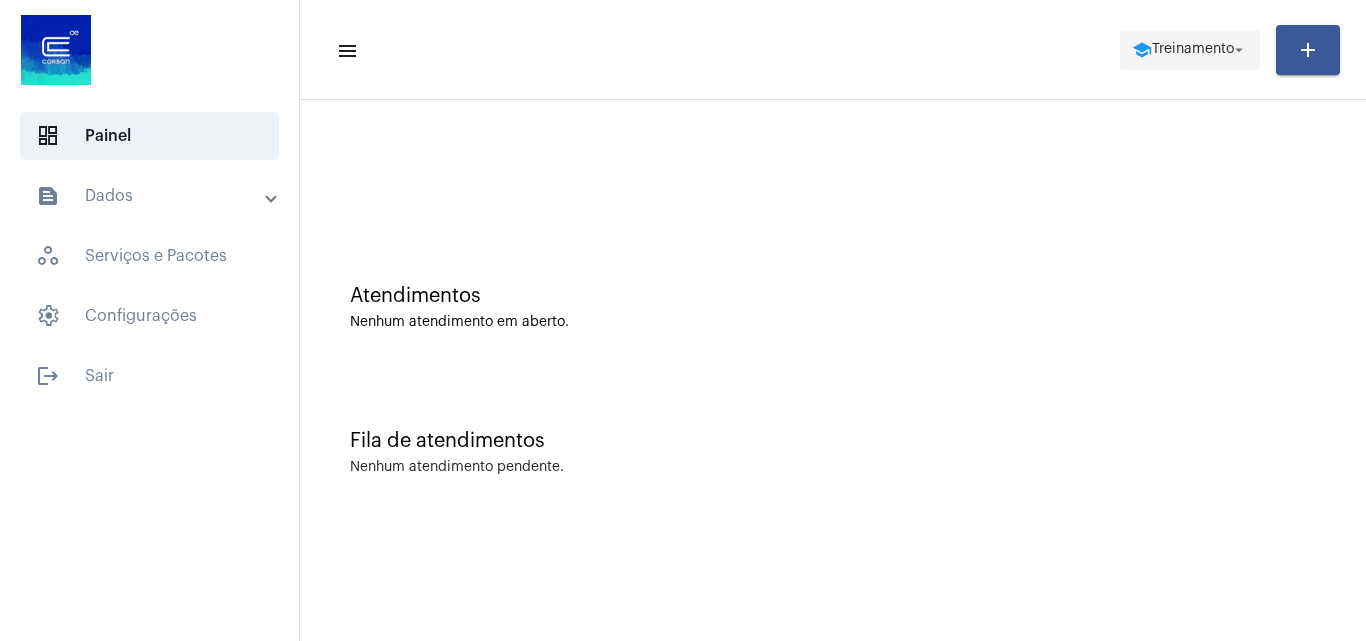 click on "school  Treinamento  arrow_drop_down" 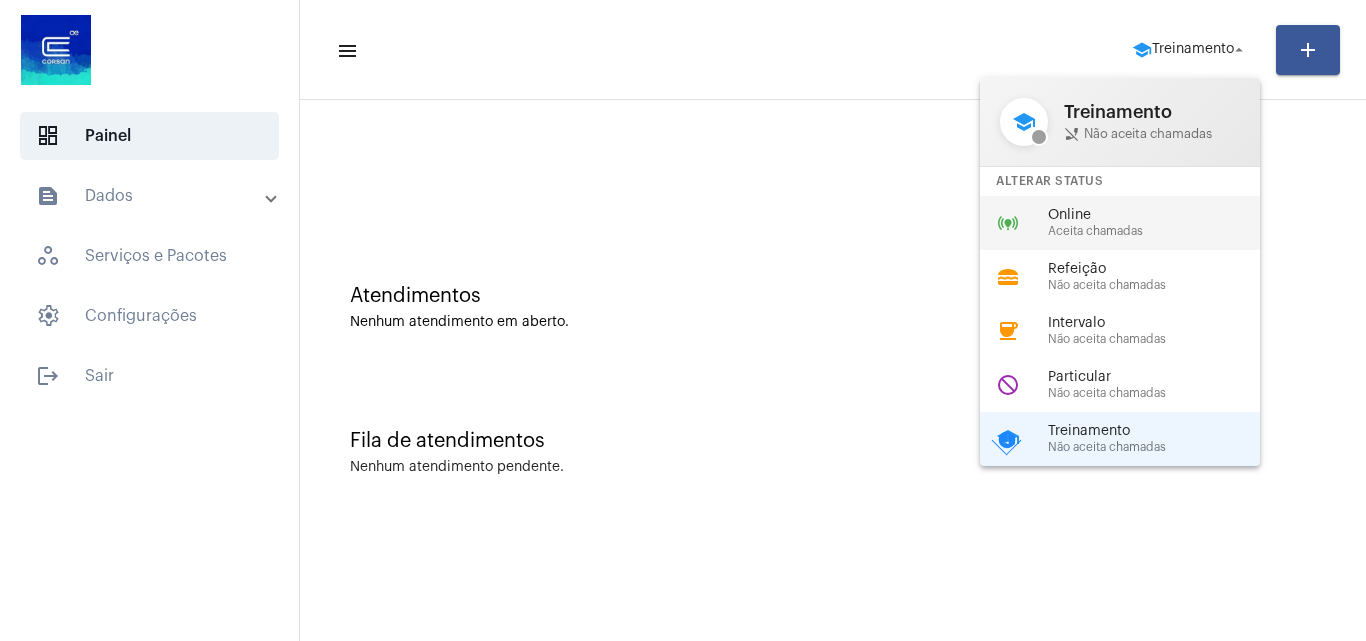click on "online_prediction  Online Aceita chamadas" at bounding box center [1136, 223] 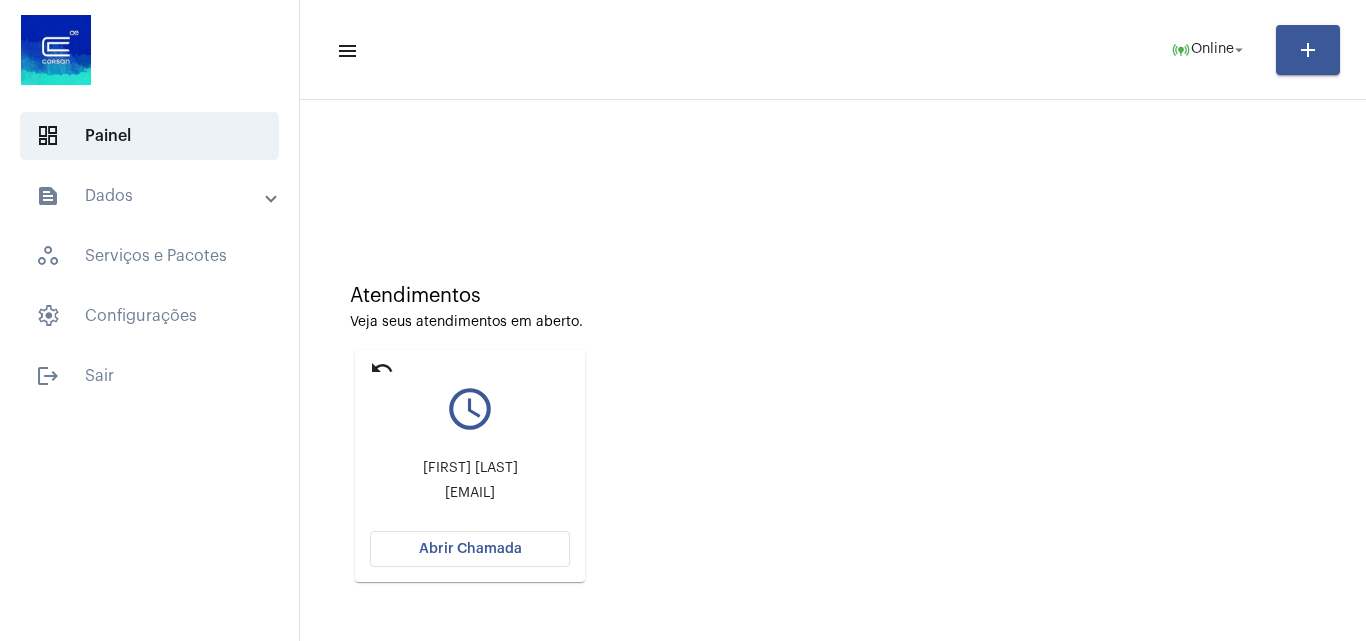 click on "Abrir Chamada" 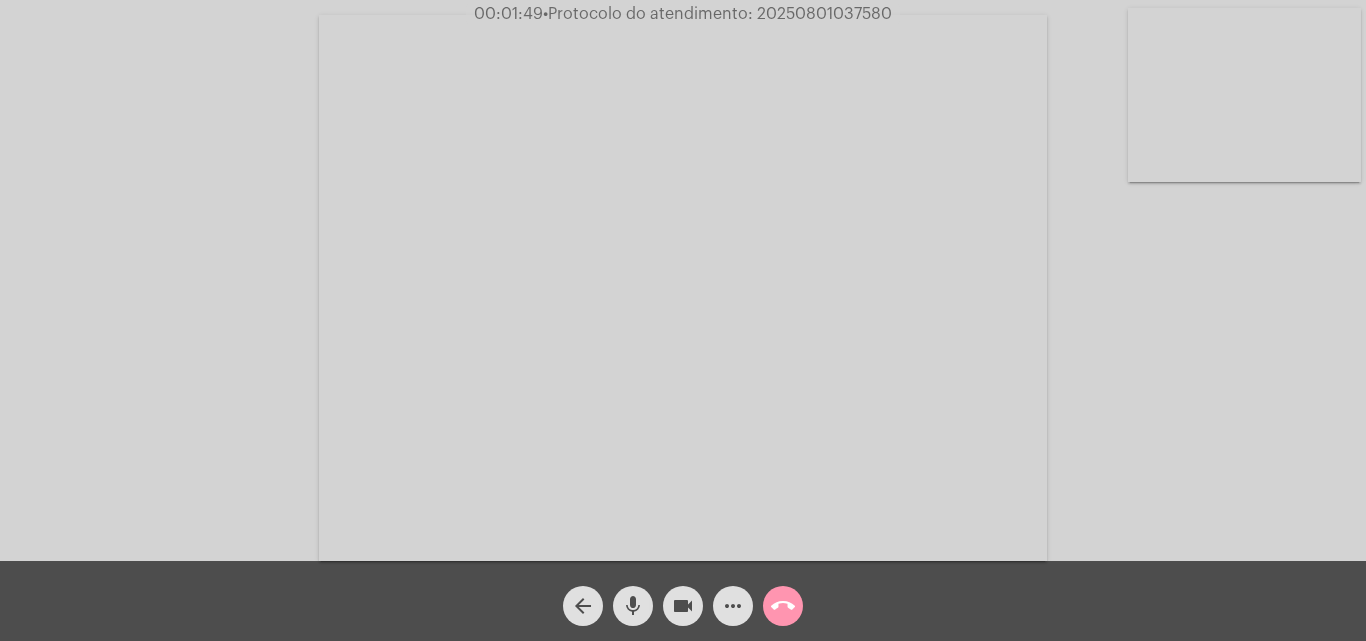 click on "•  Protocolo do atendimento: 20250801037580" 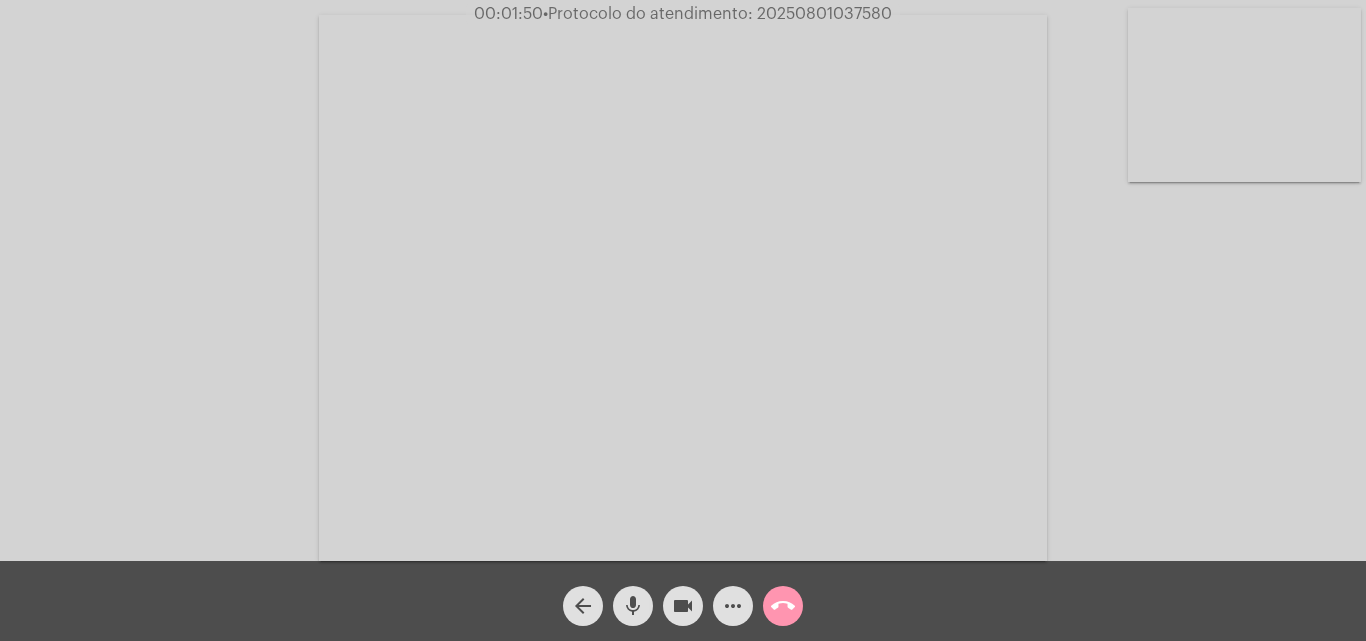 click on "•  Protocolo do atendimento: 20250801037580" 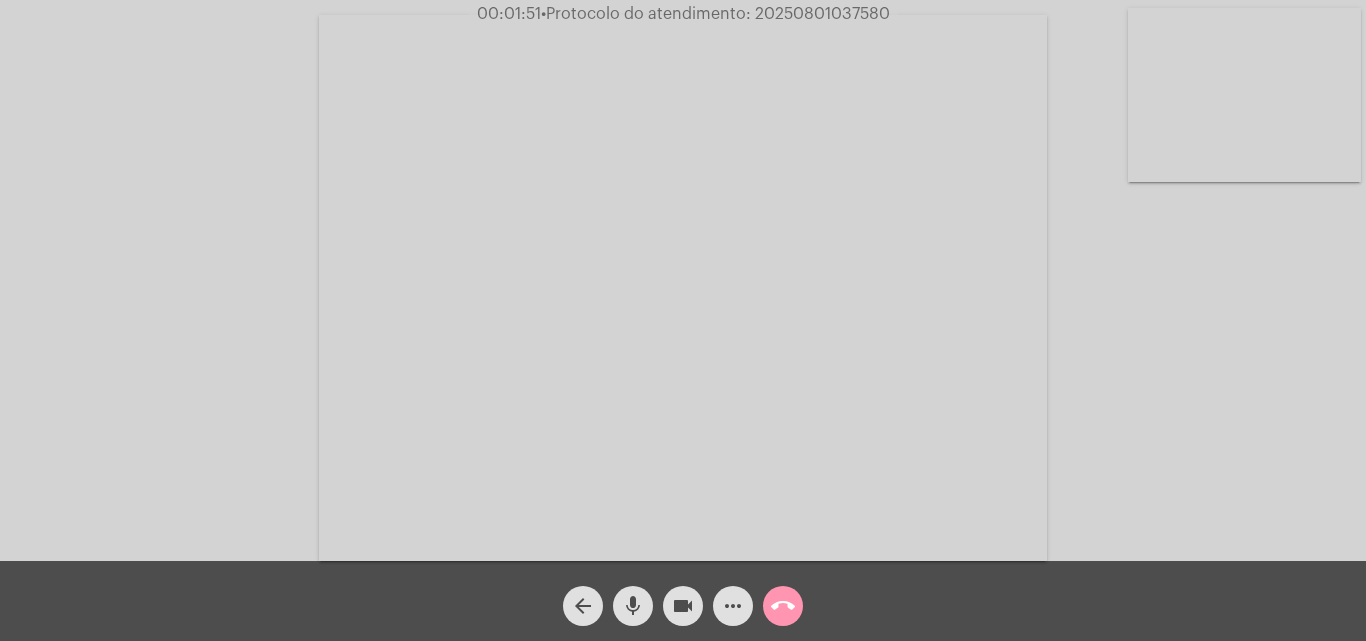 copy on "20250801037580" 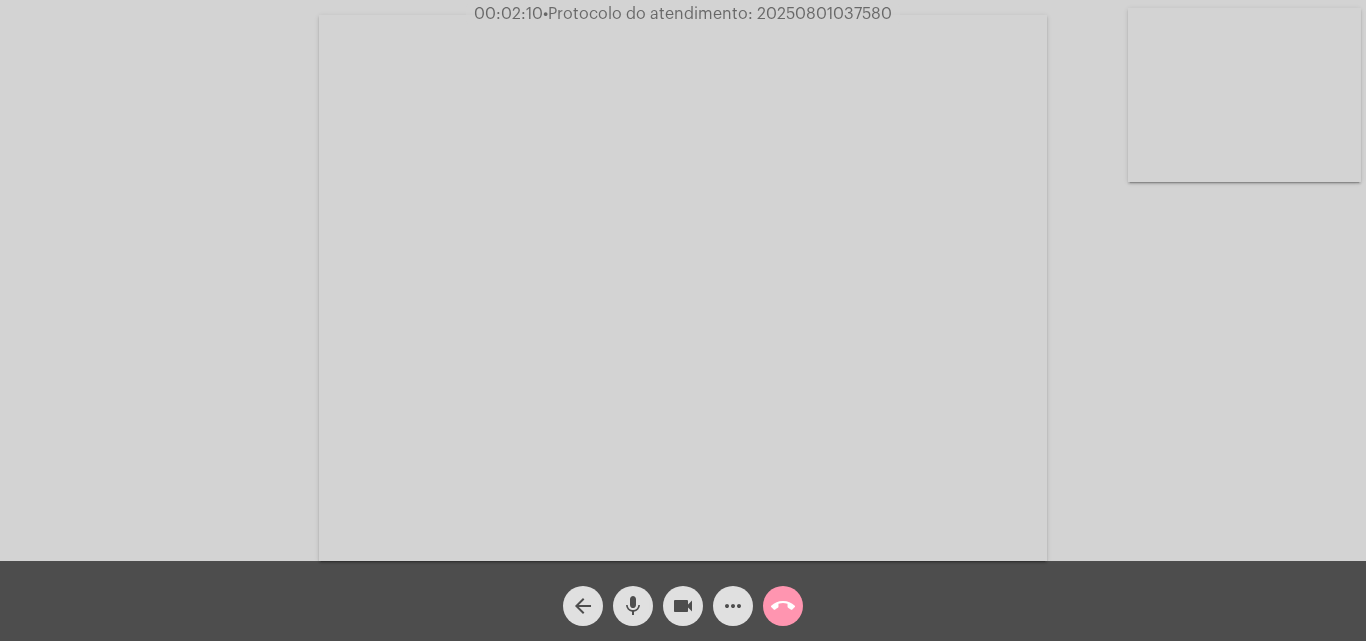 copy on "20250801037580" 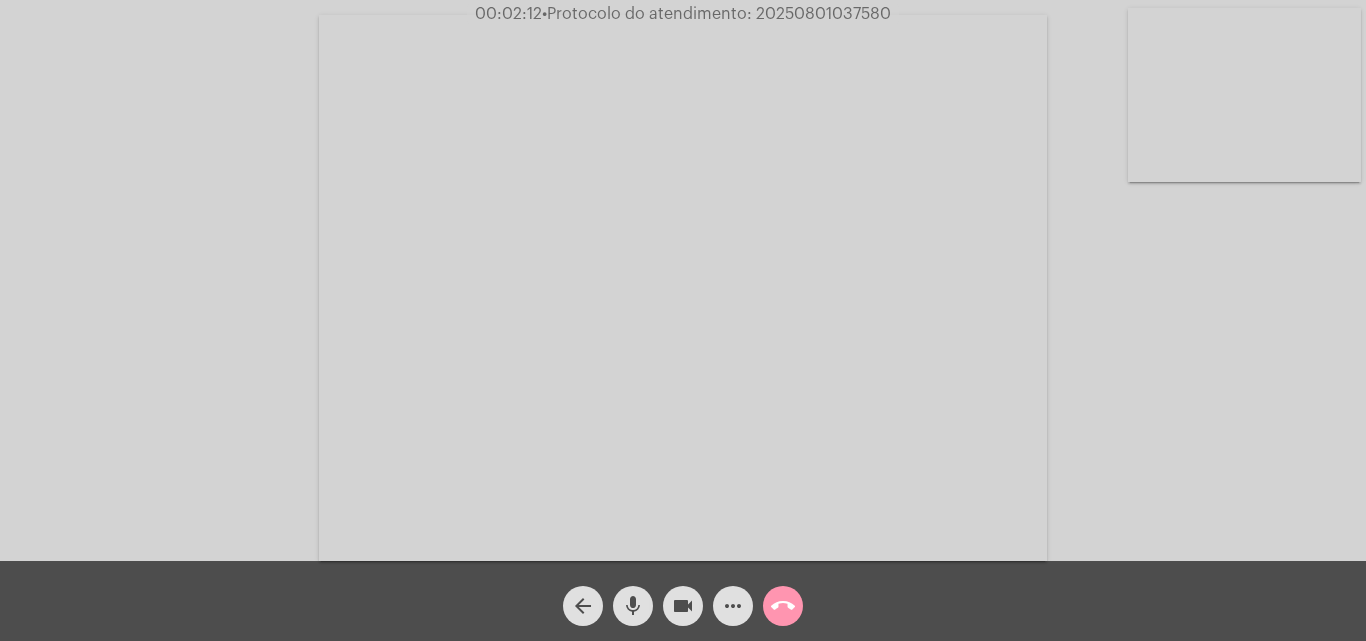 click on "call_end" 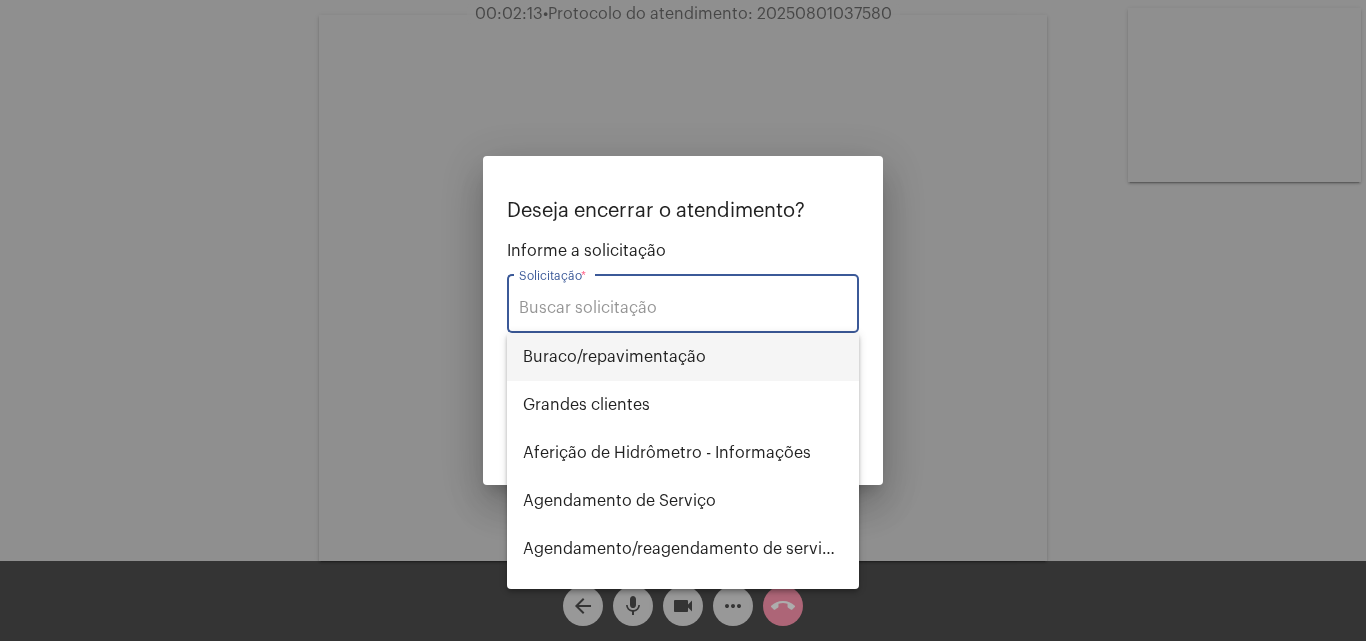 type on "o" 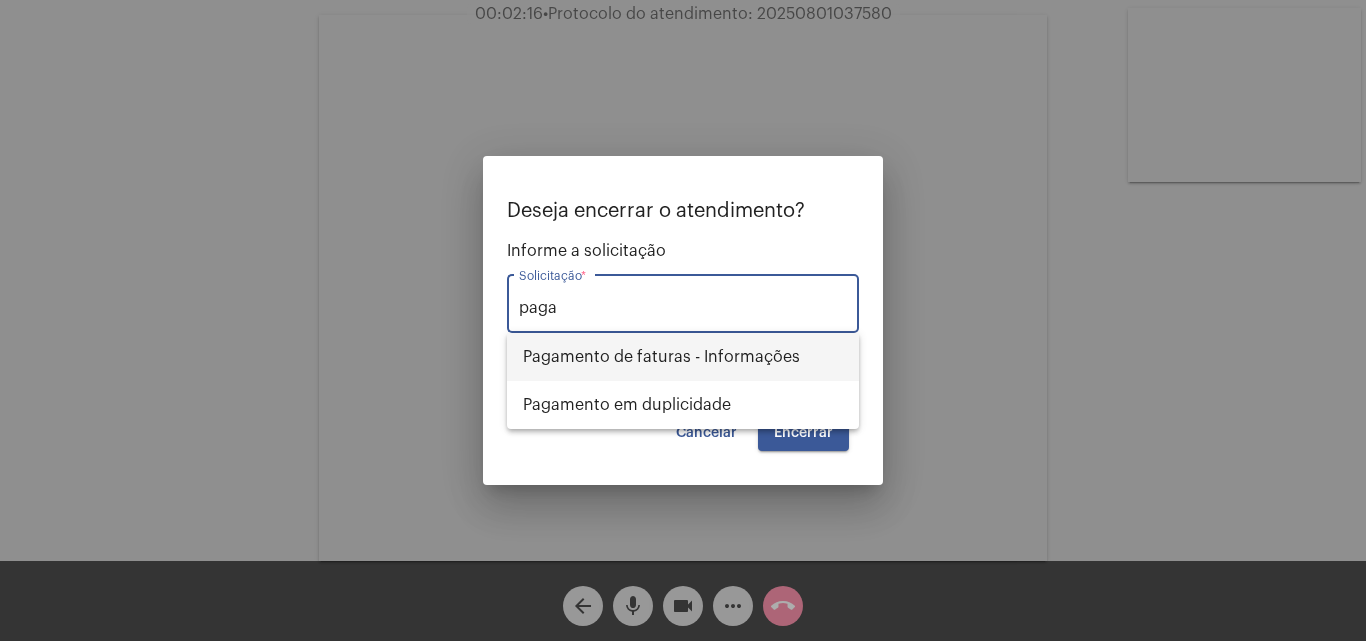 click on "Pagamento de faturas - Informações" at bounding box center [683, 357] 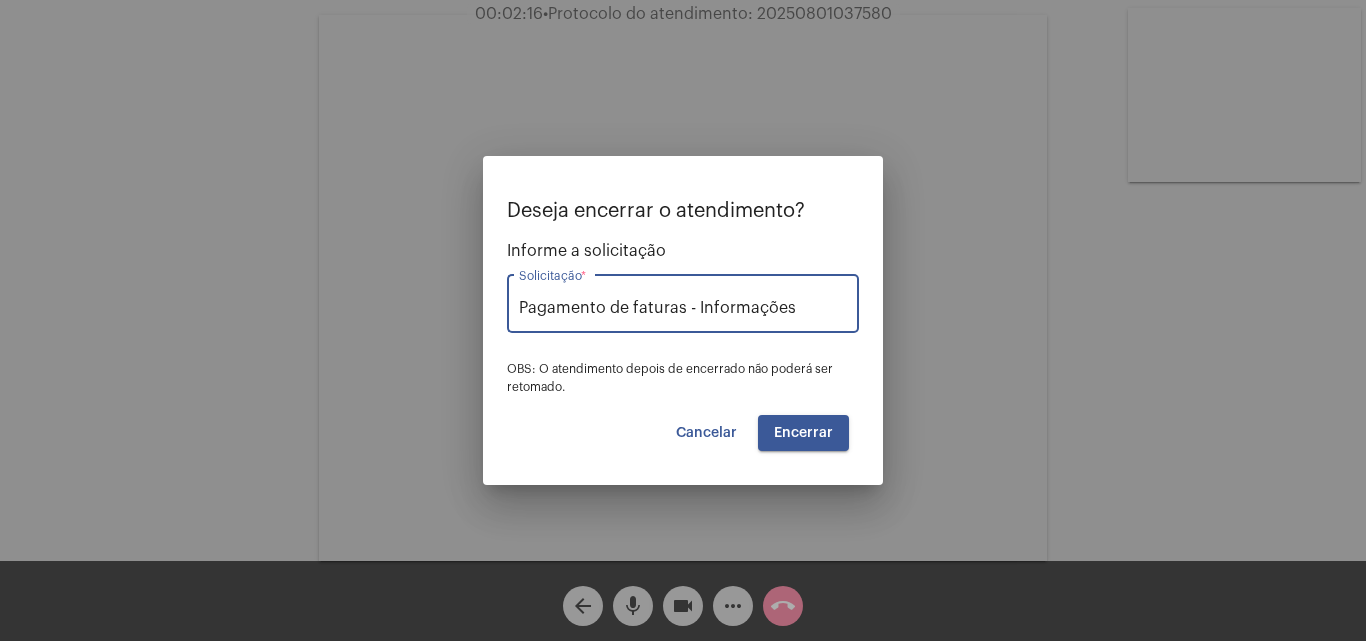 click on "Encerrar" at bounding box center [803, 433] 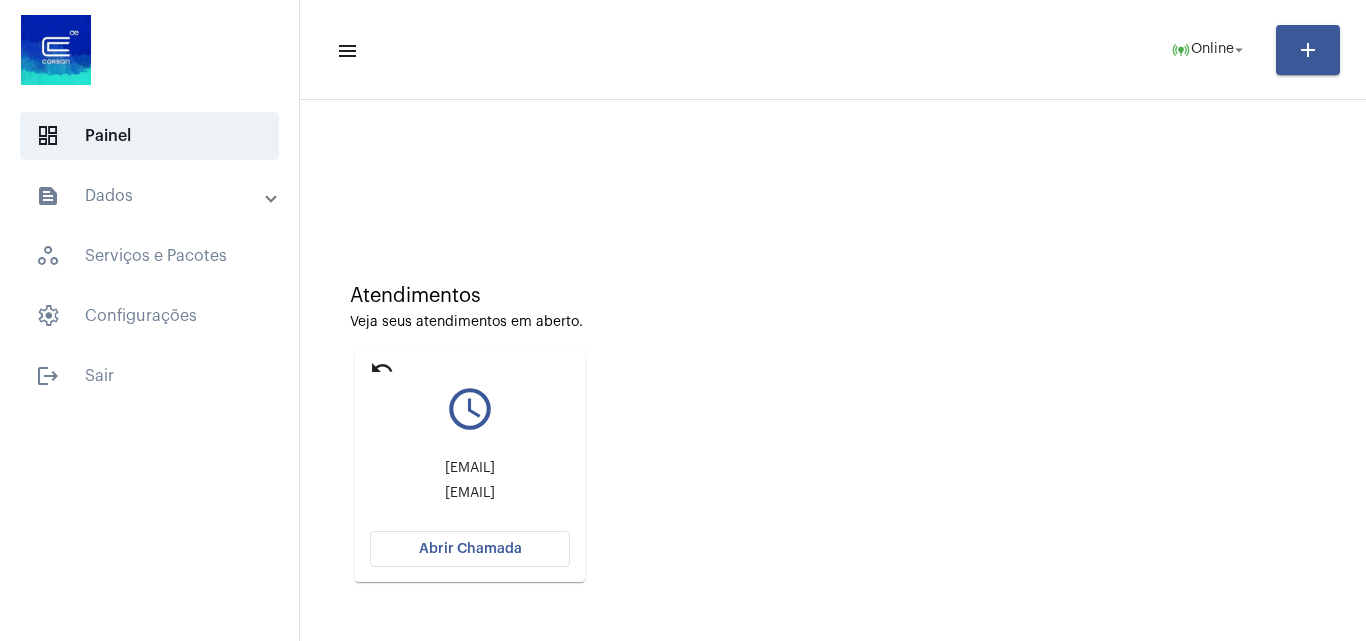 click on "undo" 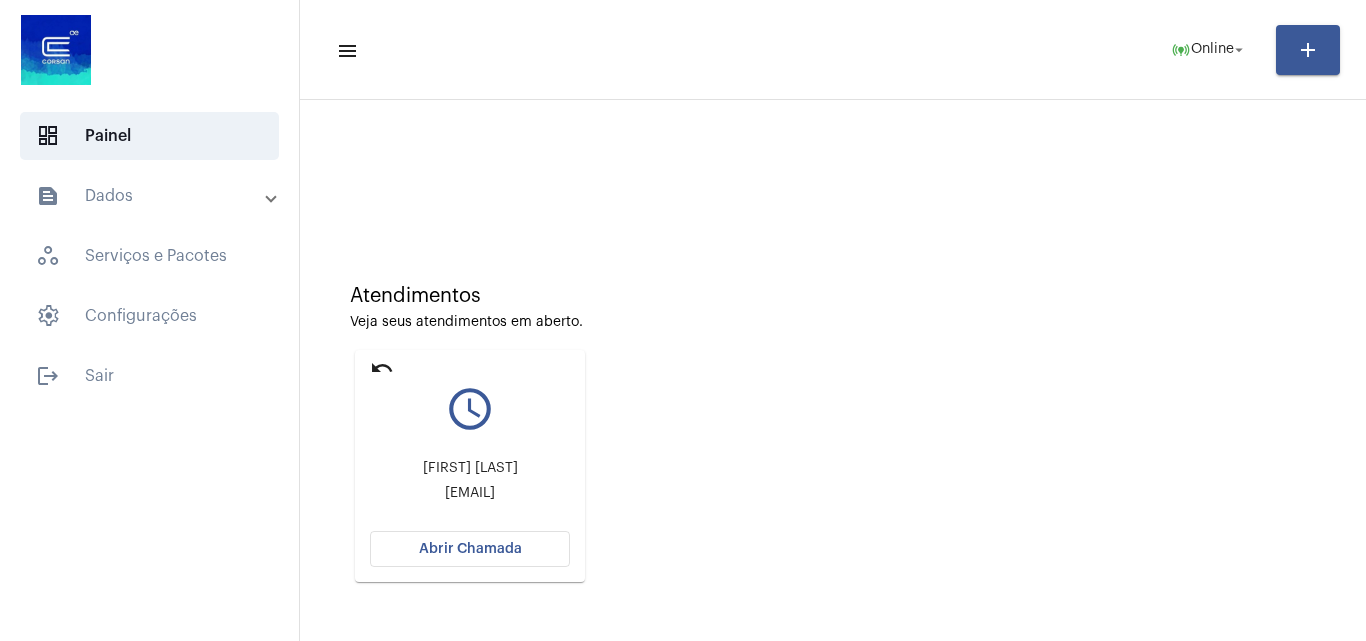 drag, startPoint x: 487, startPoint y: 497, endPoint x: 626, endPoint y: 490, distance: 139.17615 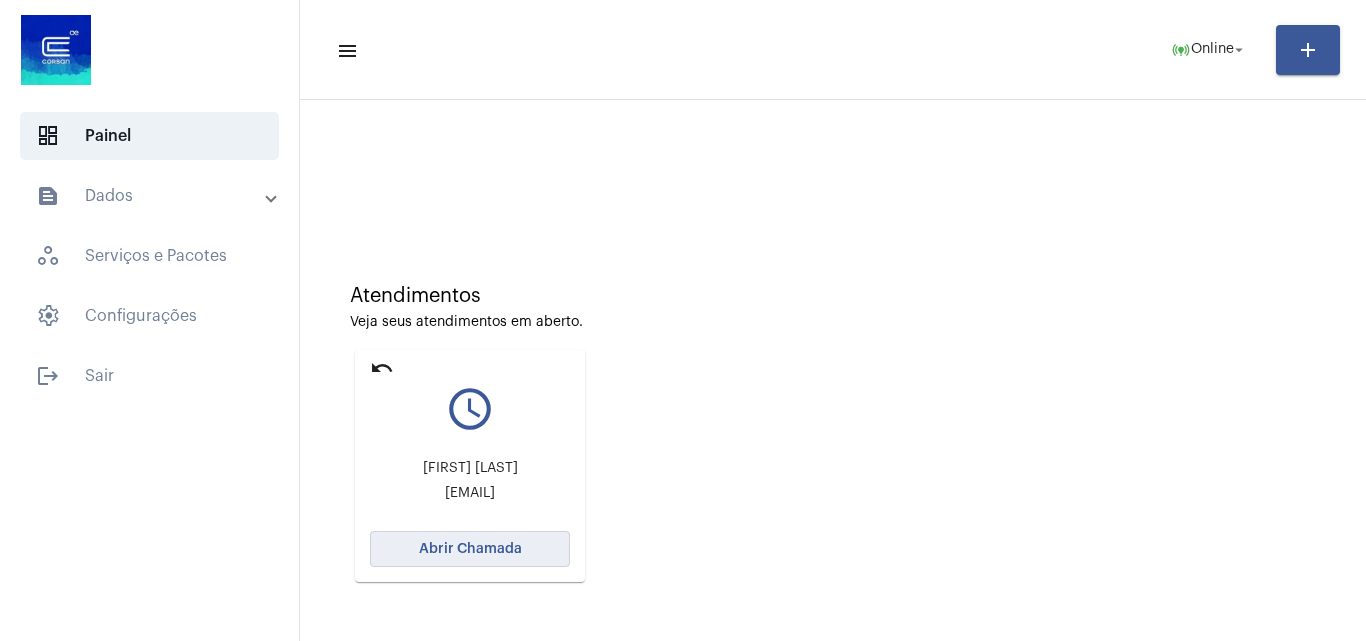 click on "Abrir Chamada" 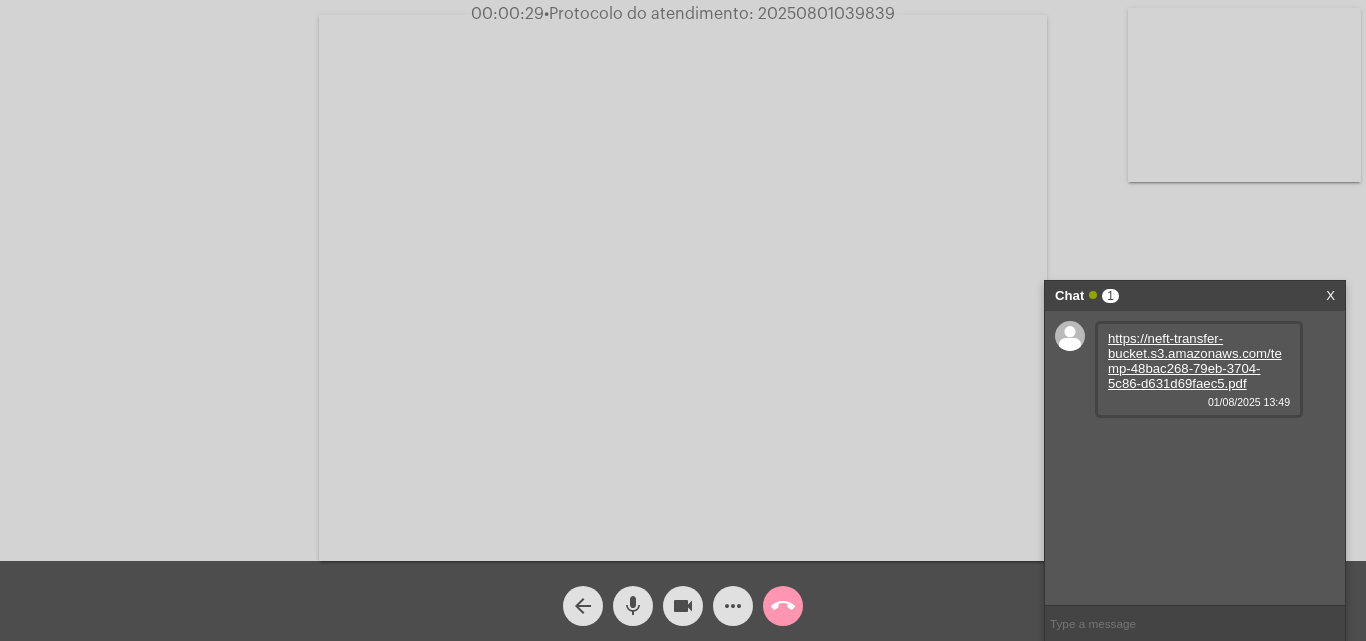click on "https://neft-transfer-bucket.s3.amazonaws.com/temp-48bac268-79eb-3704-5c86-d631d69faec5.pdf" at bounding box center (1195, 361) 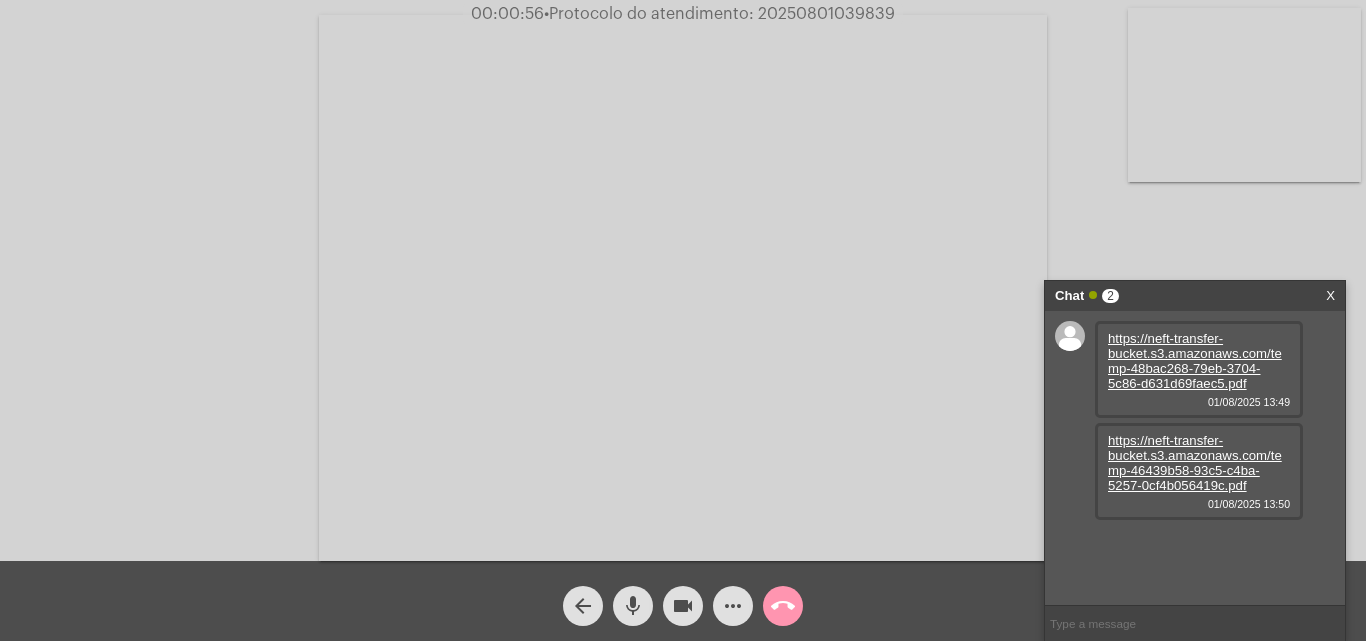 click on "https://neft-transfer-bucket.s3.amazonaws.com/temp-46439b58-93c5-c4ba-5257-0cf4b056419c.pdf" at bounding box center [1195, 463] 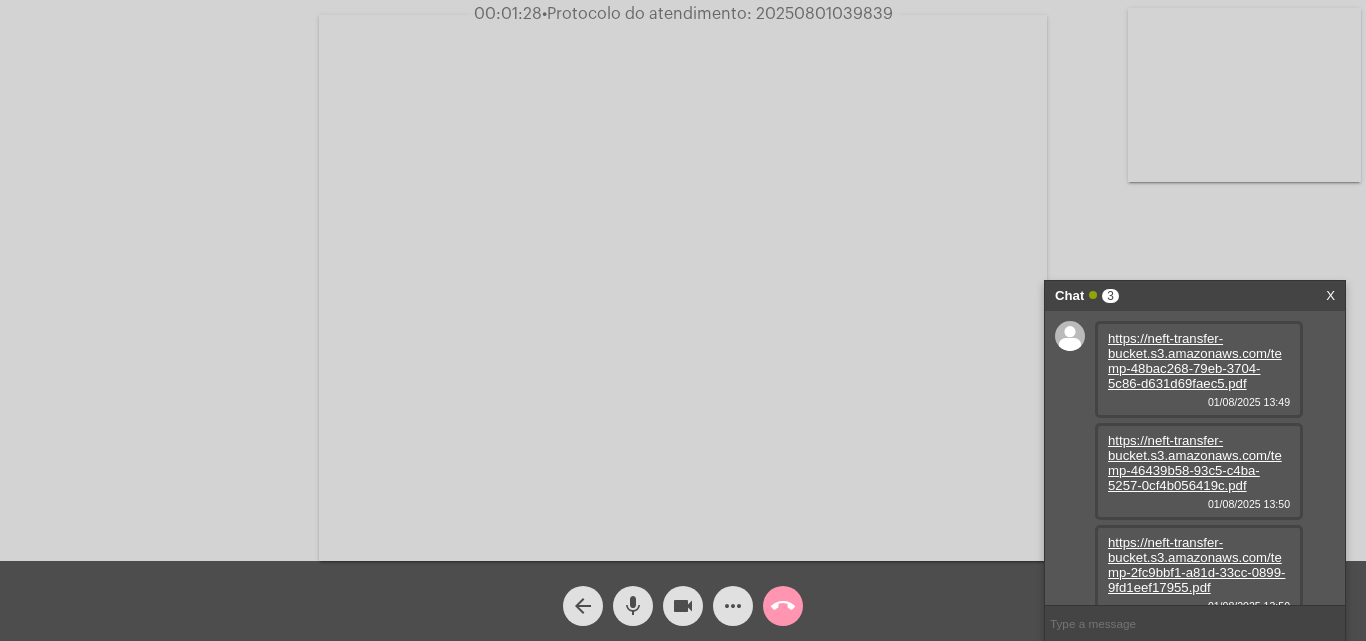 scroll, scrollTop: 17, scrollLeft: 0, axis: vertical 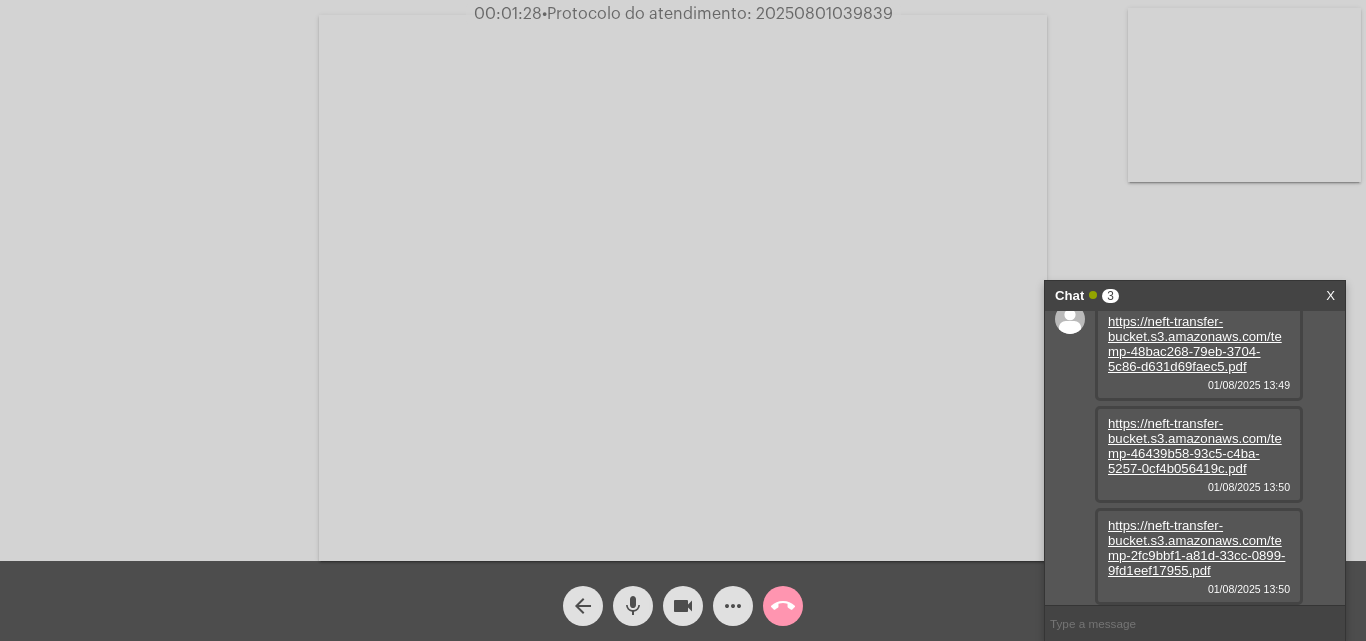 click on "https://neft-transfer-bucket.s3.amazonaws.com/temp-2fc9bbf1-a81d-33cc-0899-9fd1eef17955.pdf" at bounding box center (1196, 548) 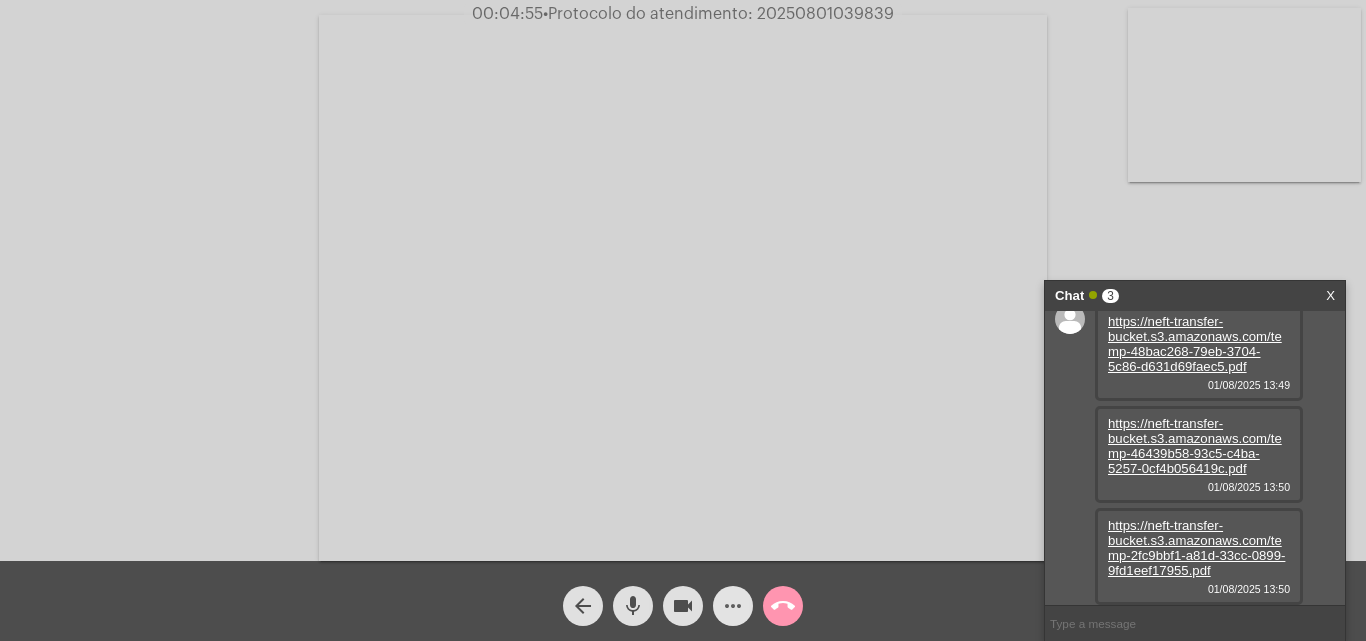 click on "more_horiz" 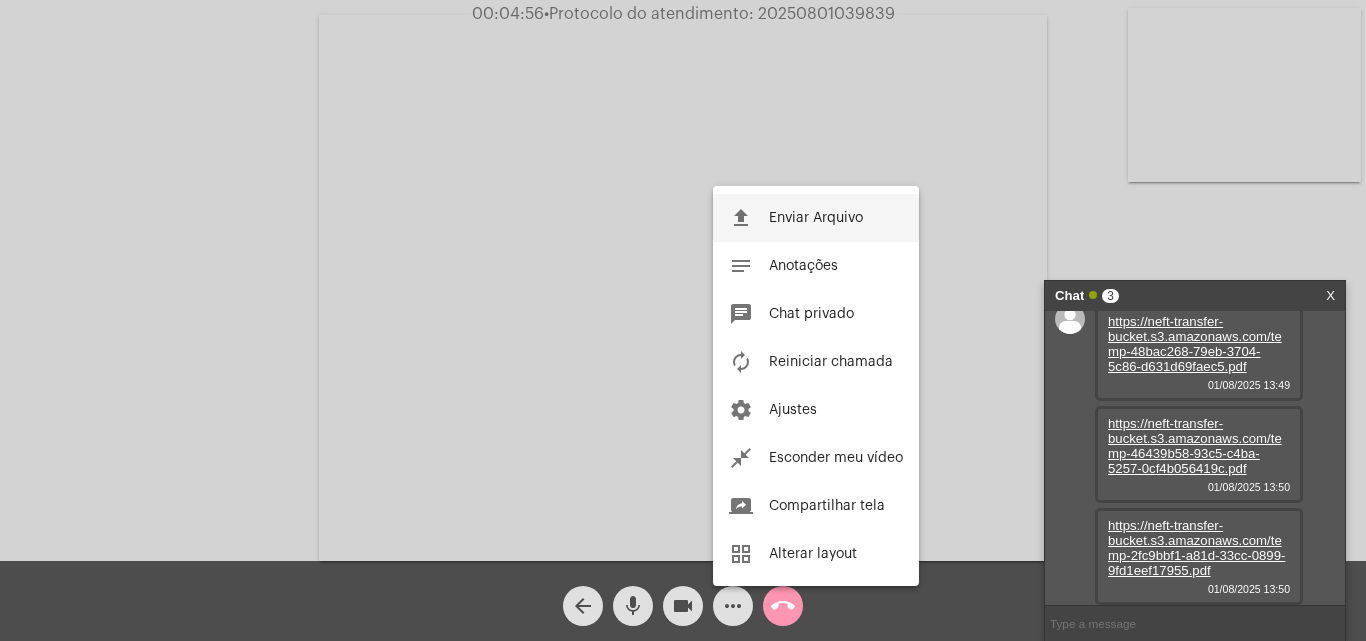 click on "file_upload Enviar Arquivo" at bounding box center [816, 218] 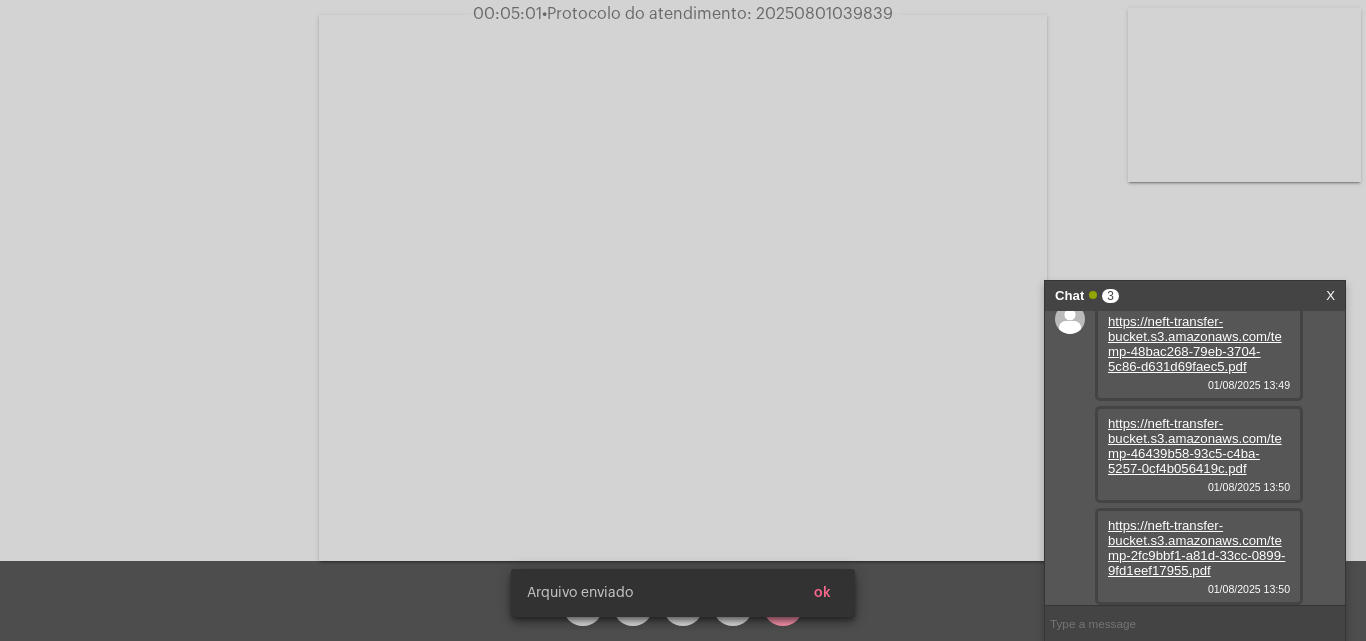 scroll, scrollTop: 119, scrollLeft: 0, axis: vertical 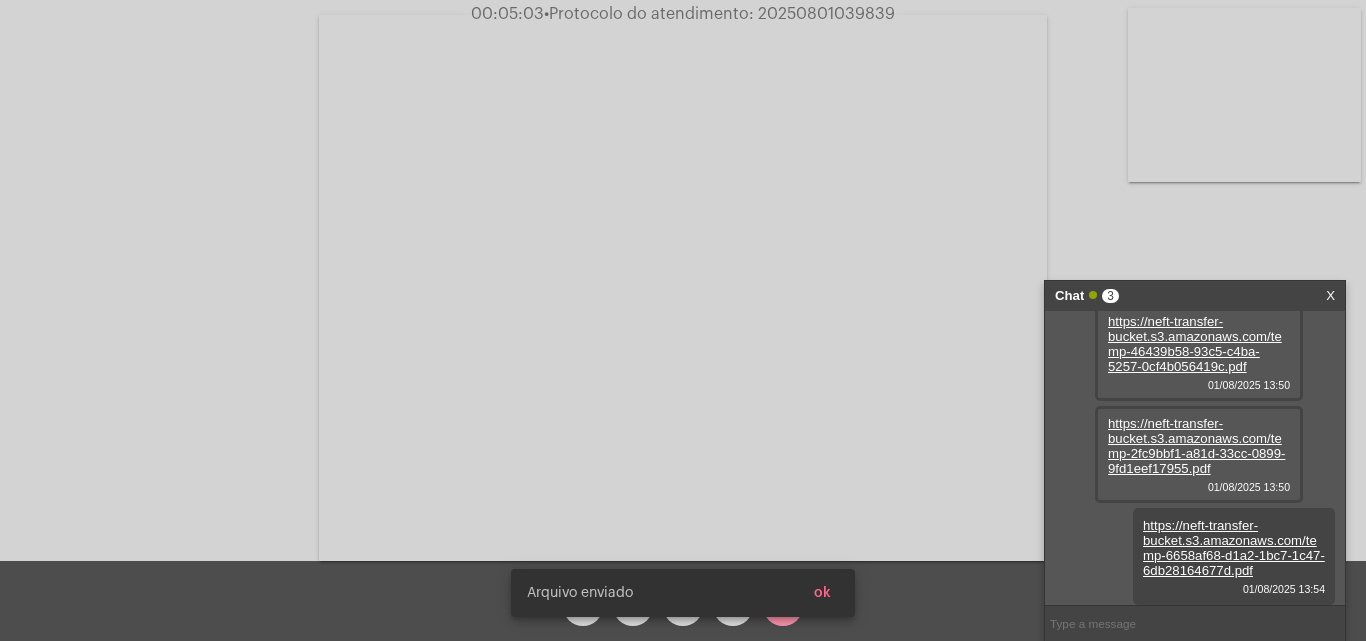 click on "•  Protocolo do atendimento: 20250801039839" 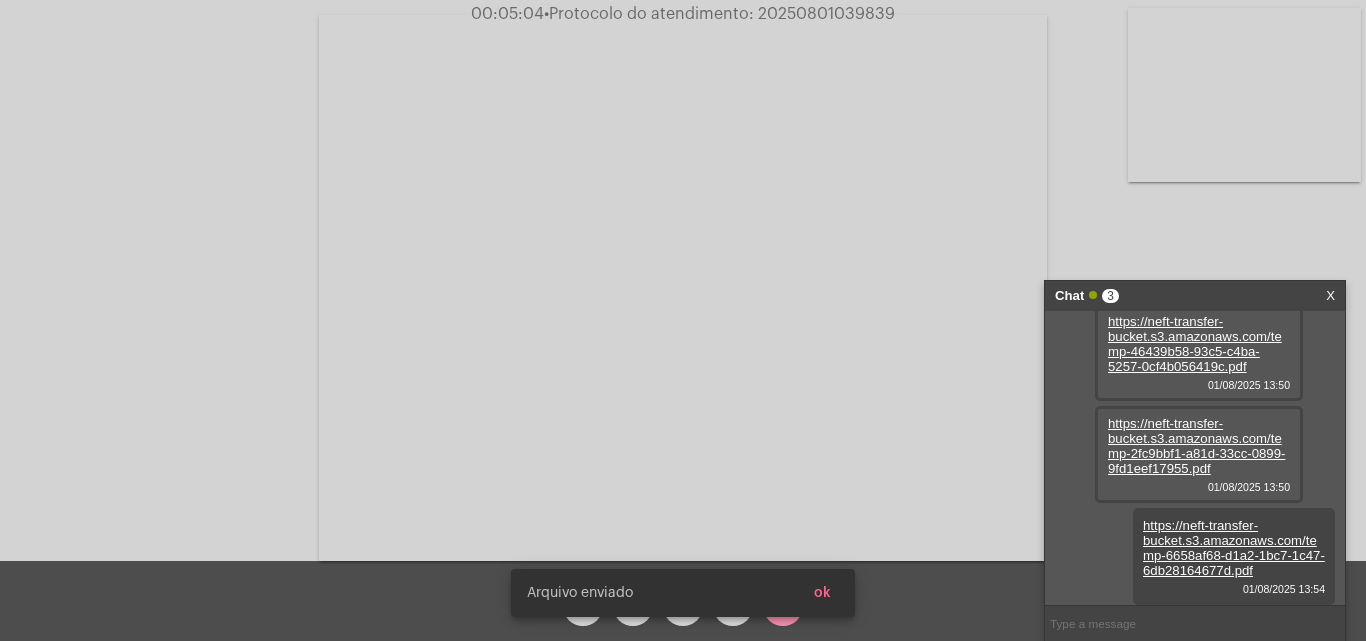 copy on "20250801039839" 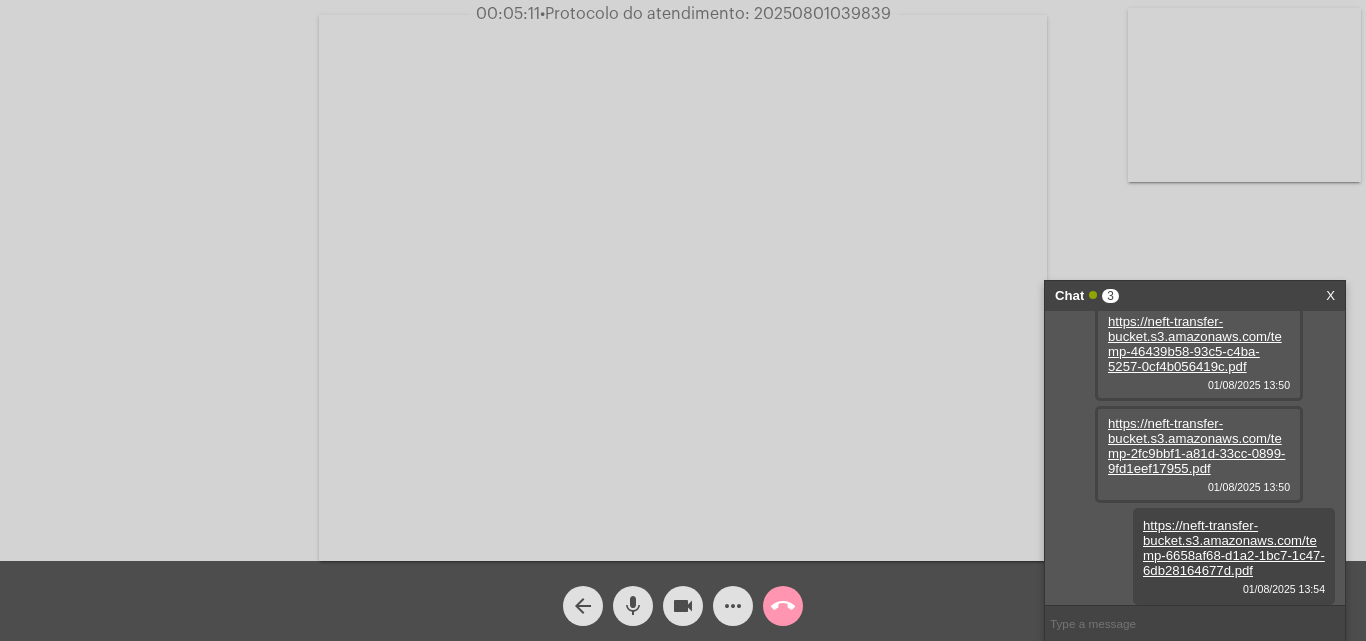 click on "Acessando Câmera e Microfone..." 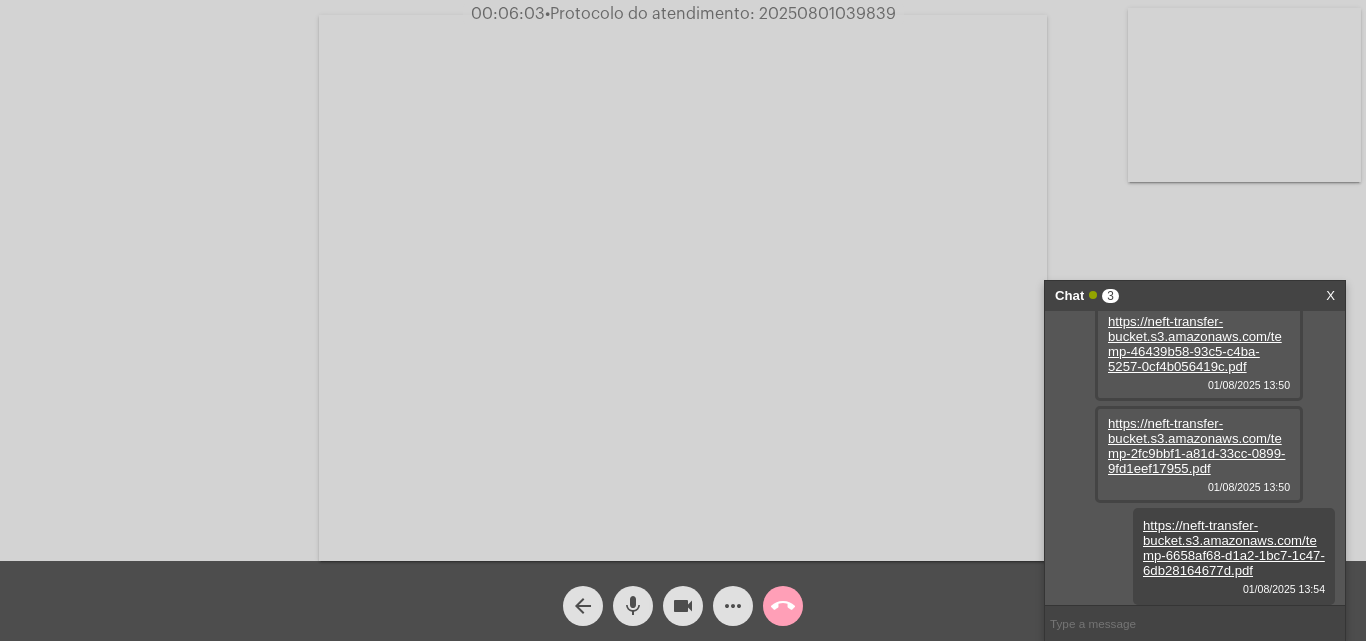 click on "call_end" 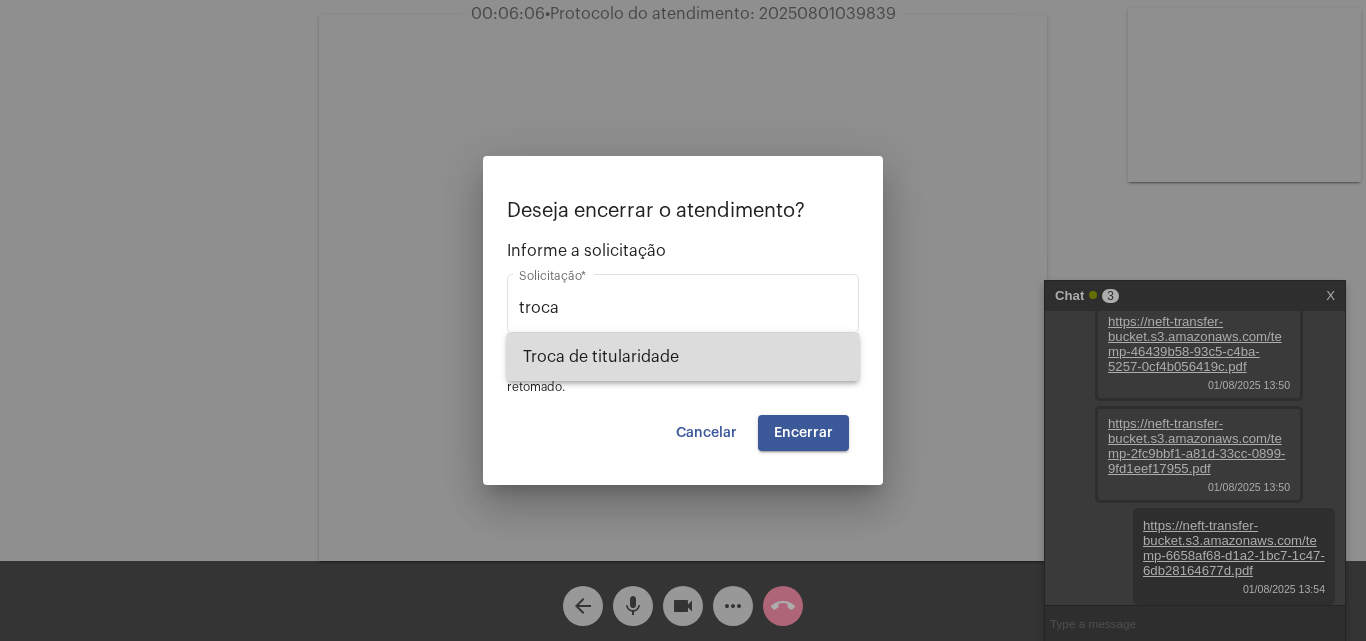 click on "Troca de titularidade" at bounding box center (683, 357) 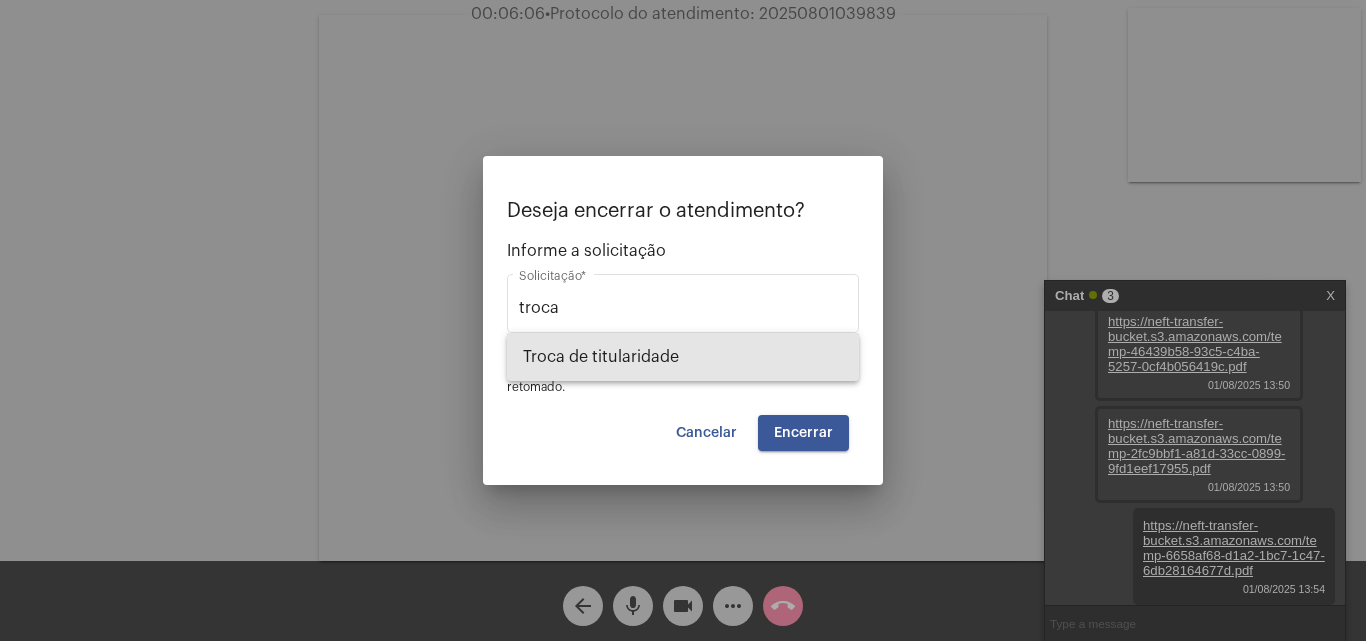 type on "Troca de titularidade" 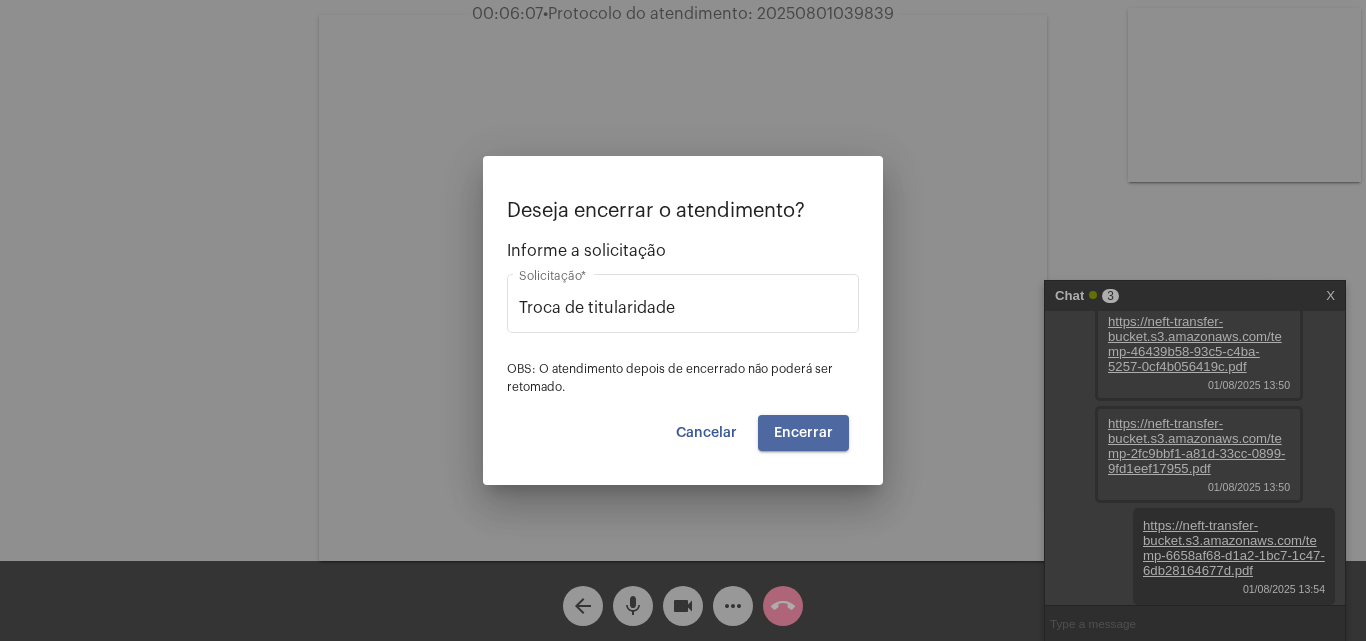 click on "Encerrar" at bounding box center [803, 433] 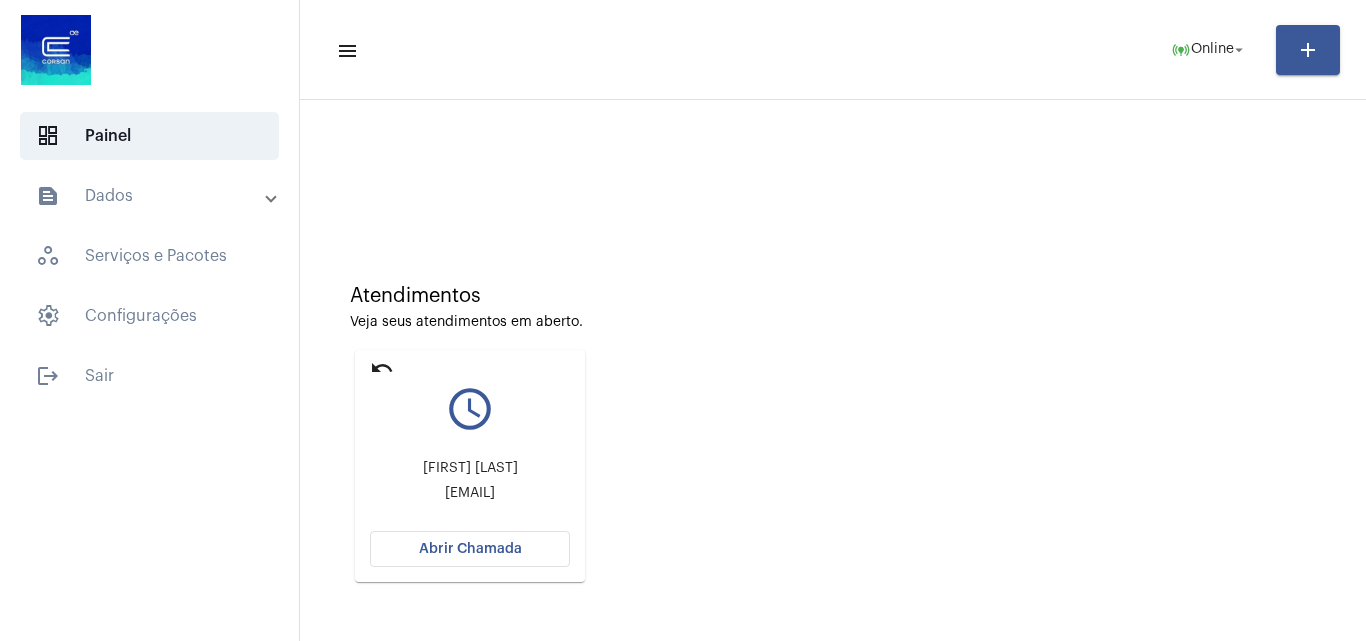 click on "Abrir Chamada" 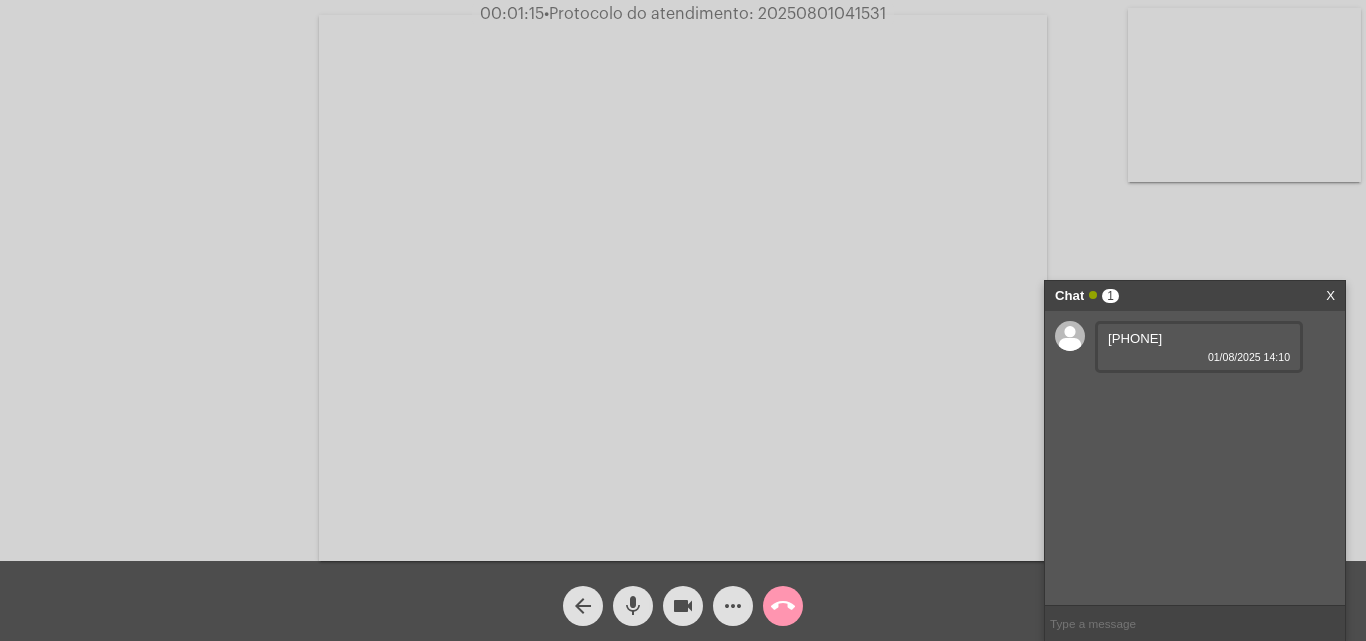 click on "[PHONE]" at bounding box center (1135, 338) 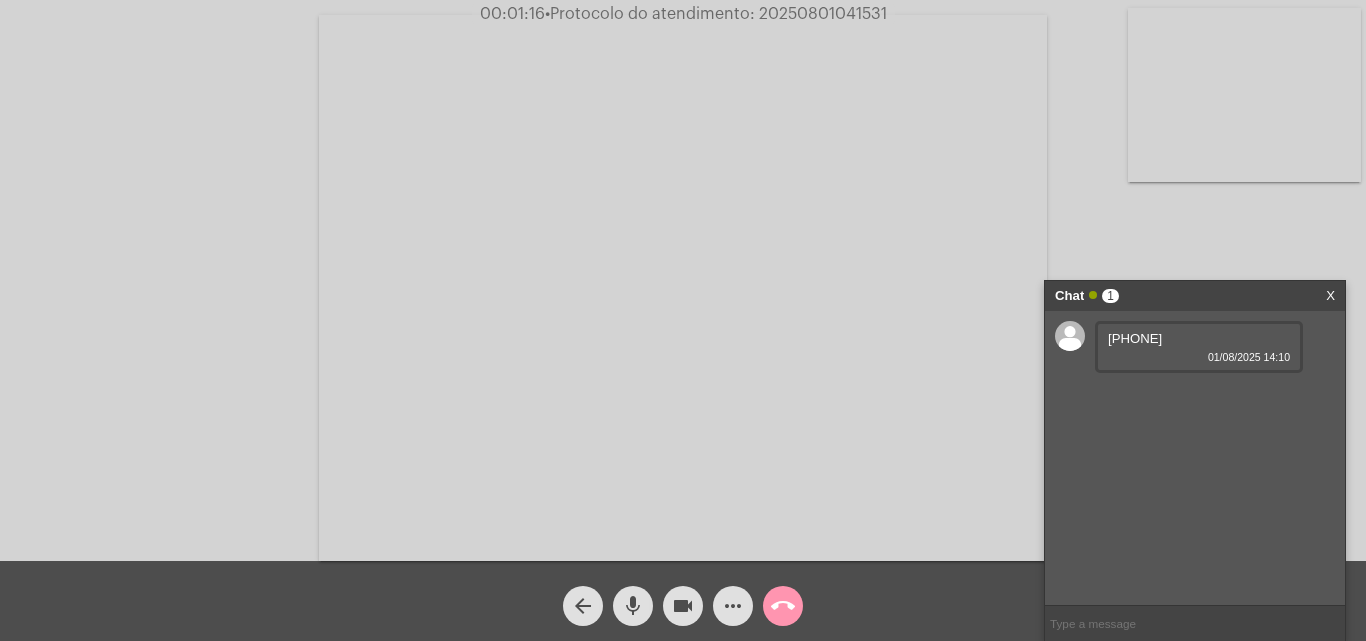 click on "[PHONE]" at bounding box center (1135, 338) 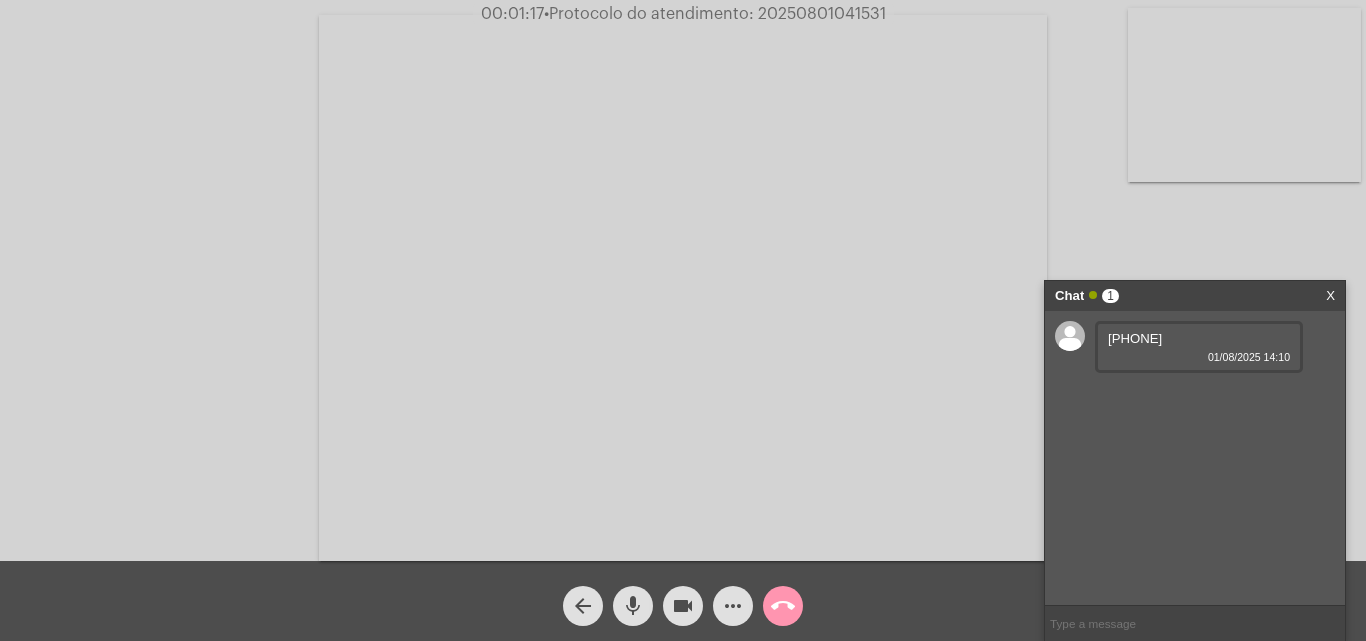 copy on "[PHONE]" 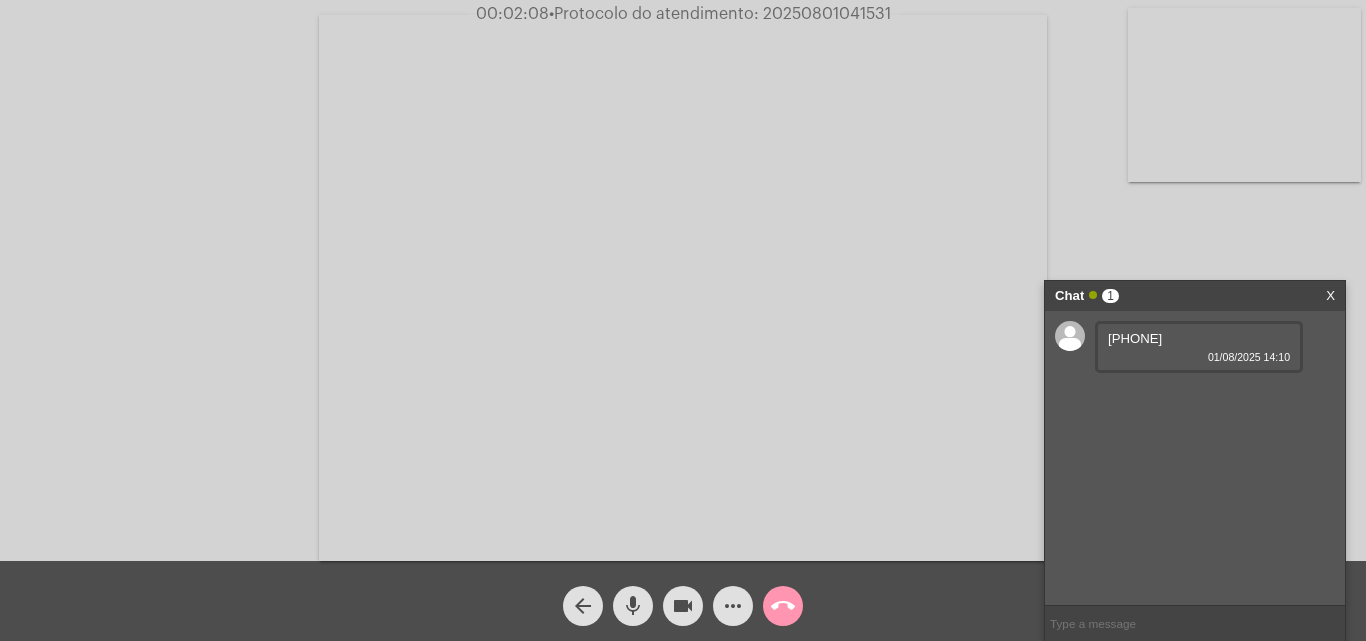 click on "[PHONE] [DATE] [TIME]" at bounding box center [1195, 458] 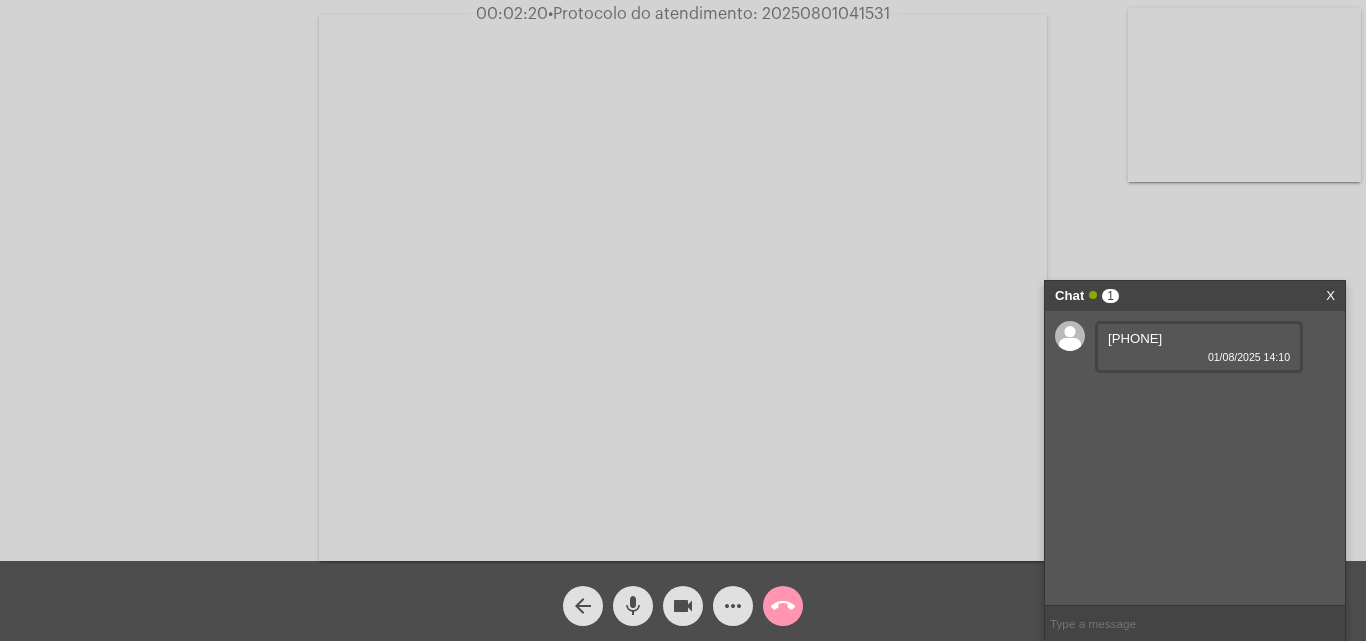 click on "•  Protocolo do atendimento: 20250801041531" 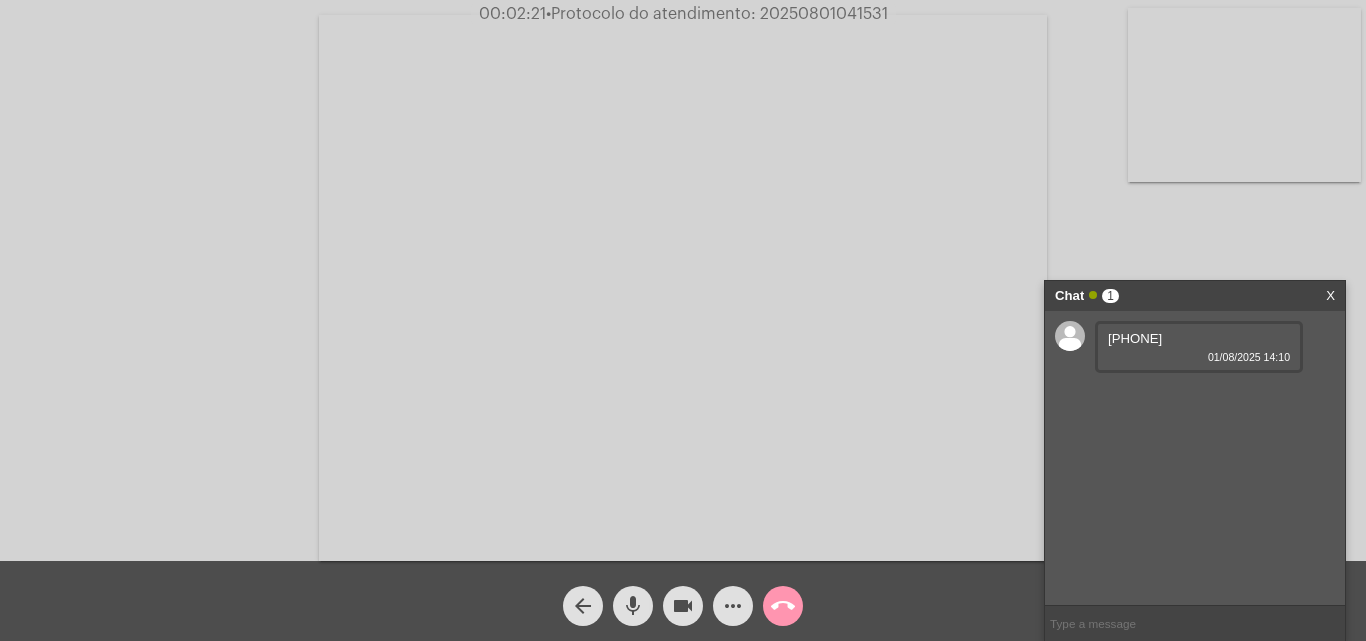 copy on "20250801041531" 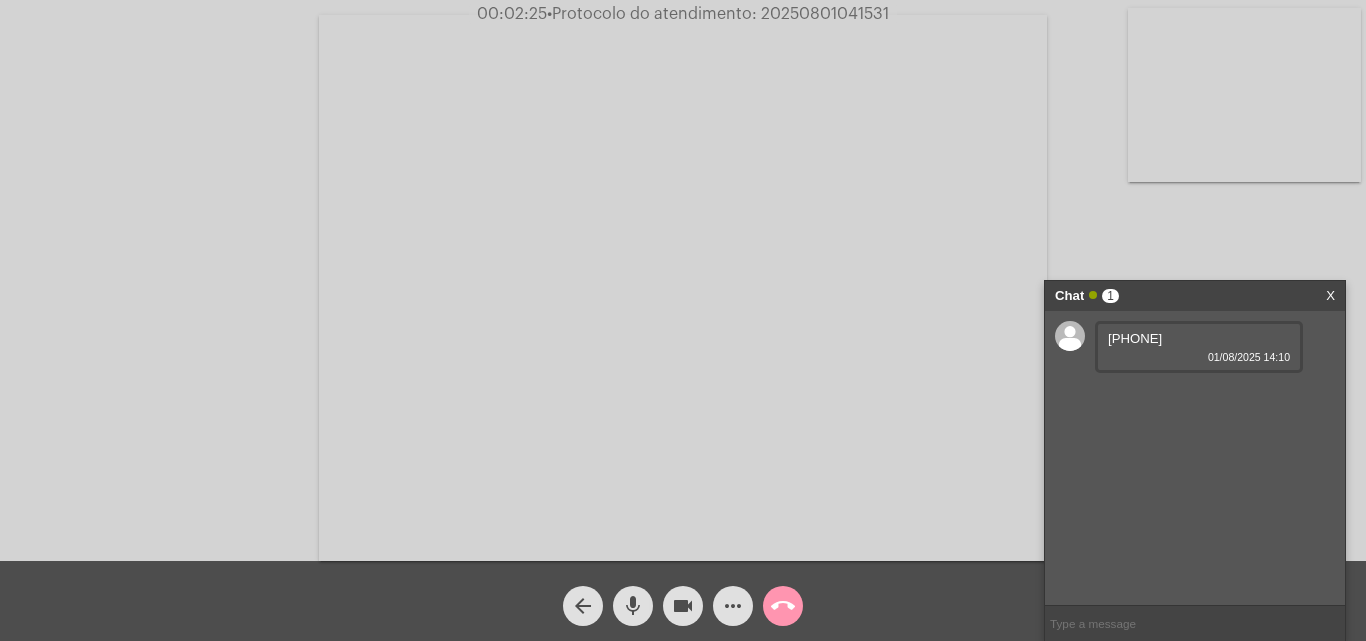 click on "call_end" 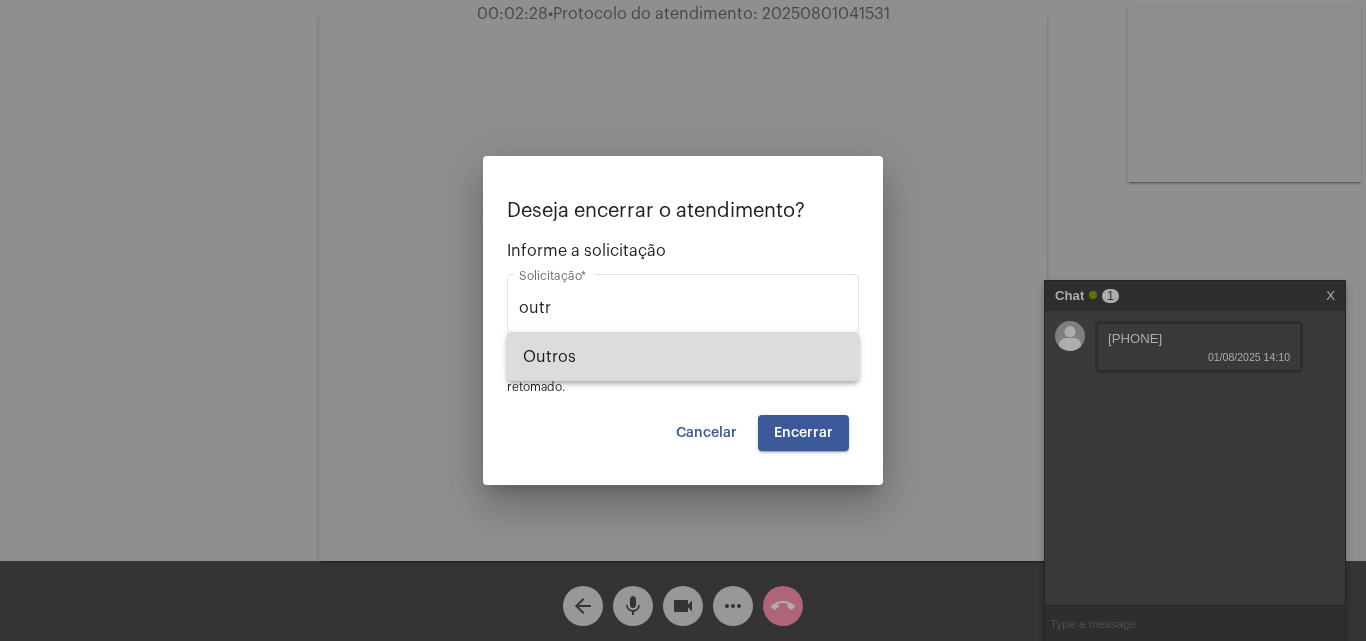 click on "Outros" at bounding box center (683, 357) 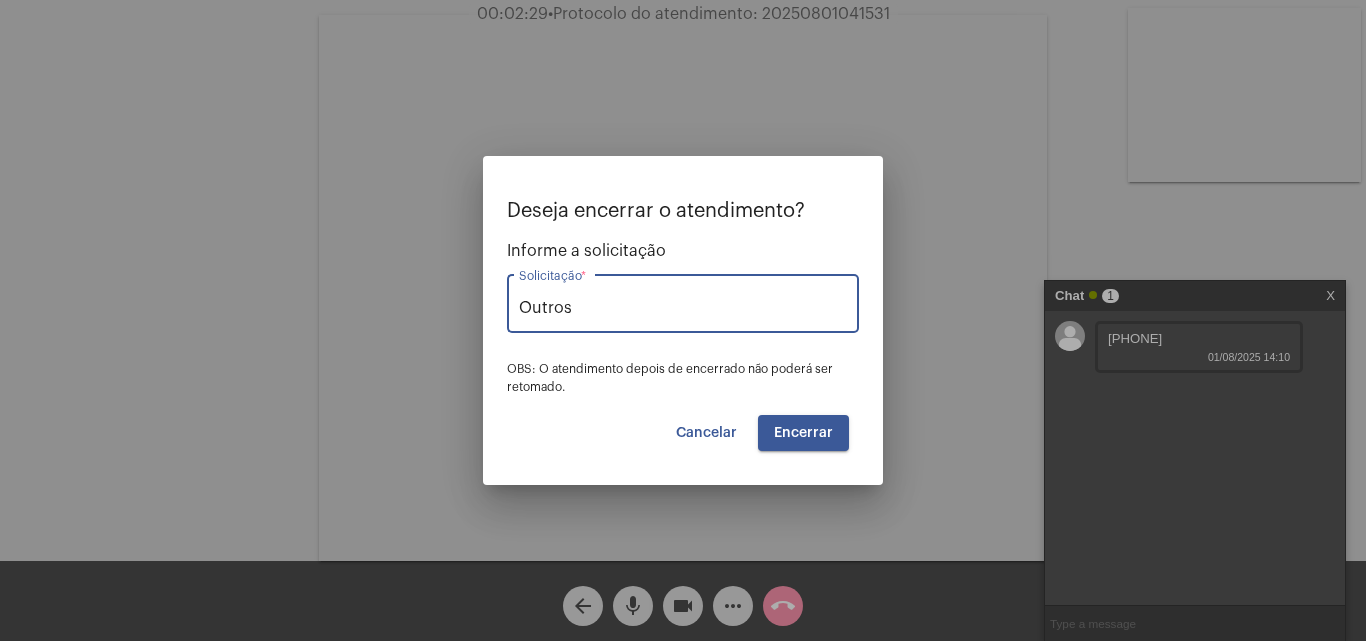 click on "Encerrar" at bounding box center [803, 433] 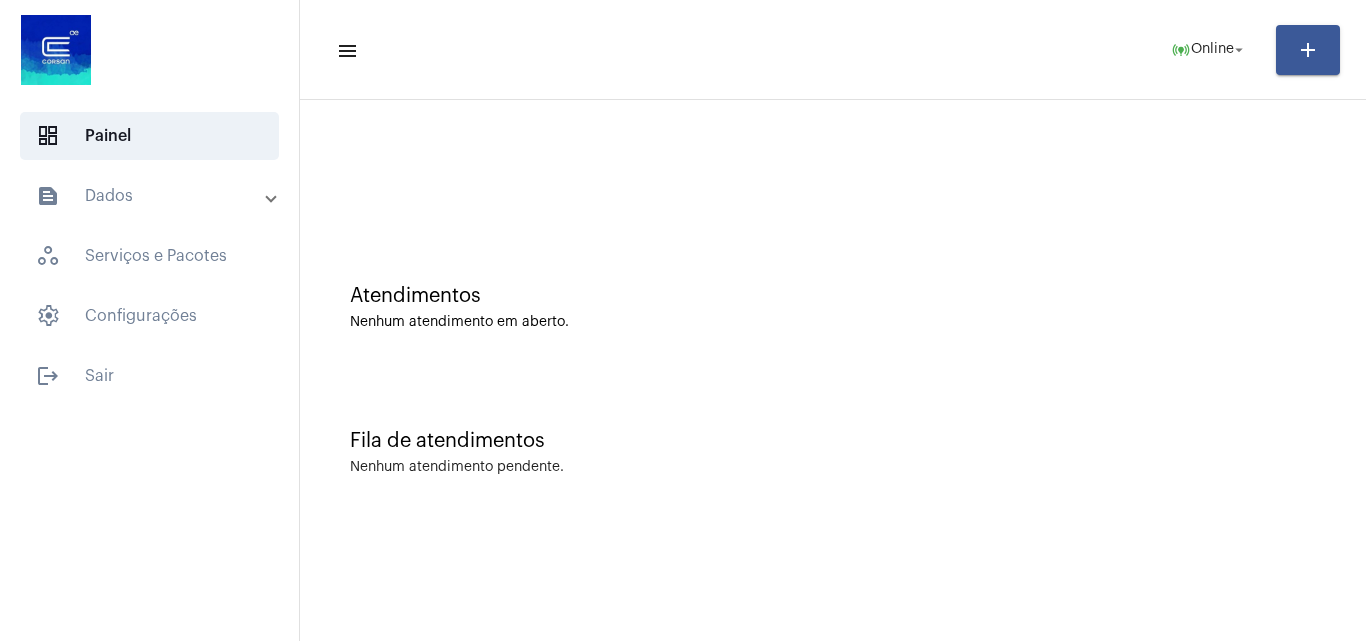 click on "text_snippet_outlined  Dados" at bounding box center [151, 196] 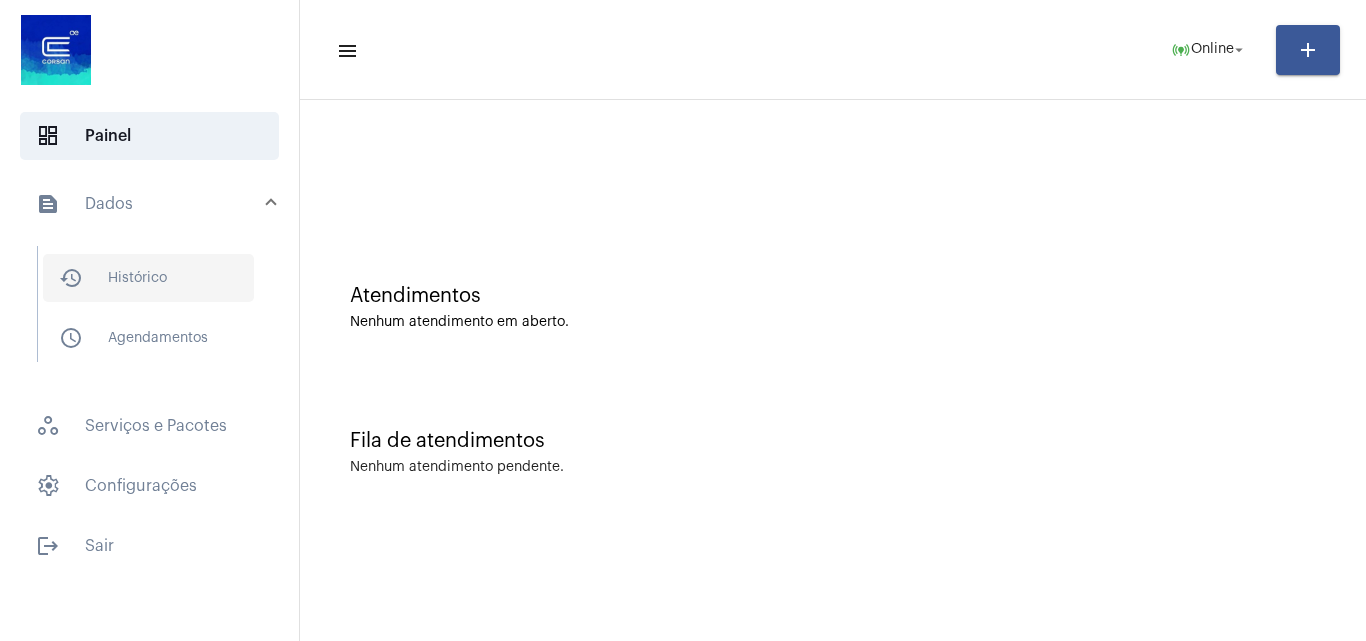 click on "history_outlined  Histórico" at bounding box center (148, 278) 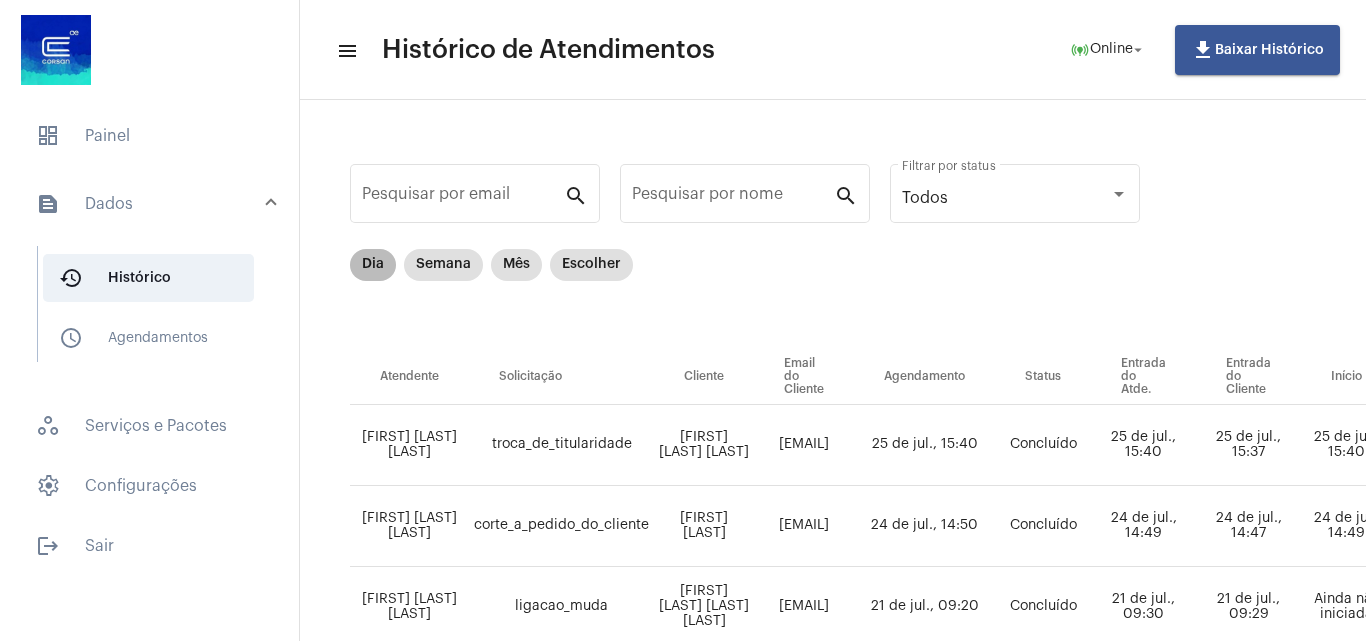 click on "Dia" at bounding box center (373, 265) 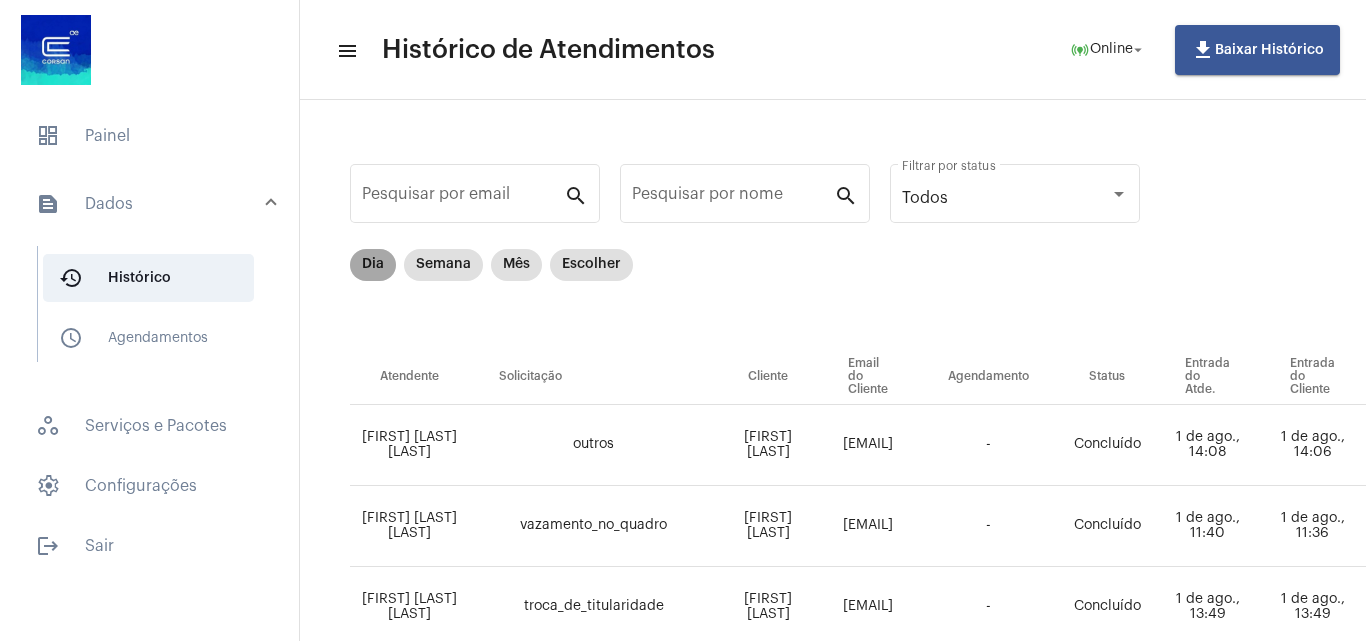 click on "Dia" at bounding box center (373, 265) 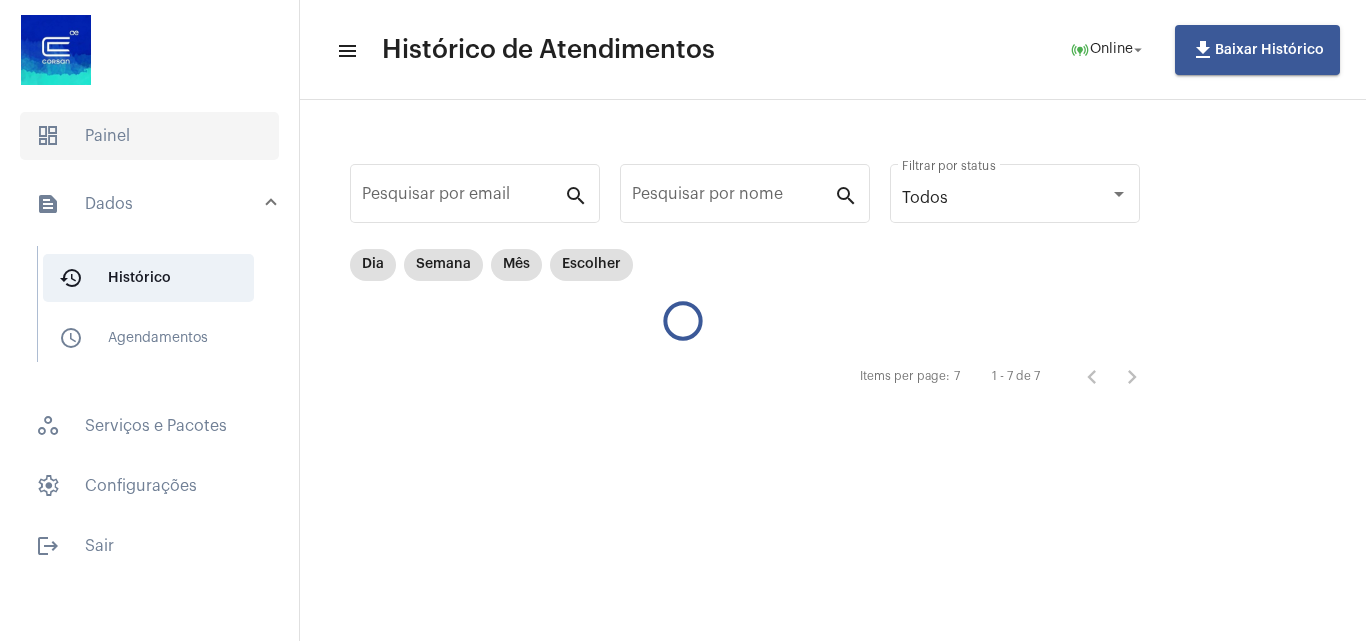click on "dashboard   Painel" 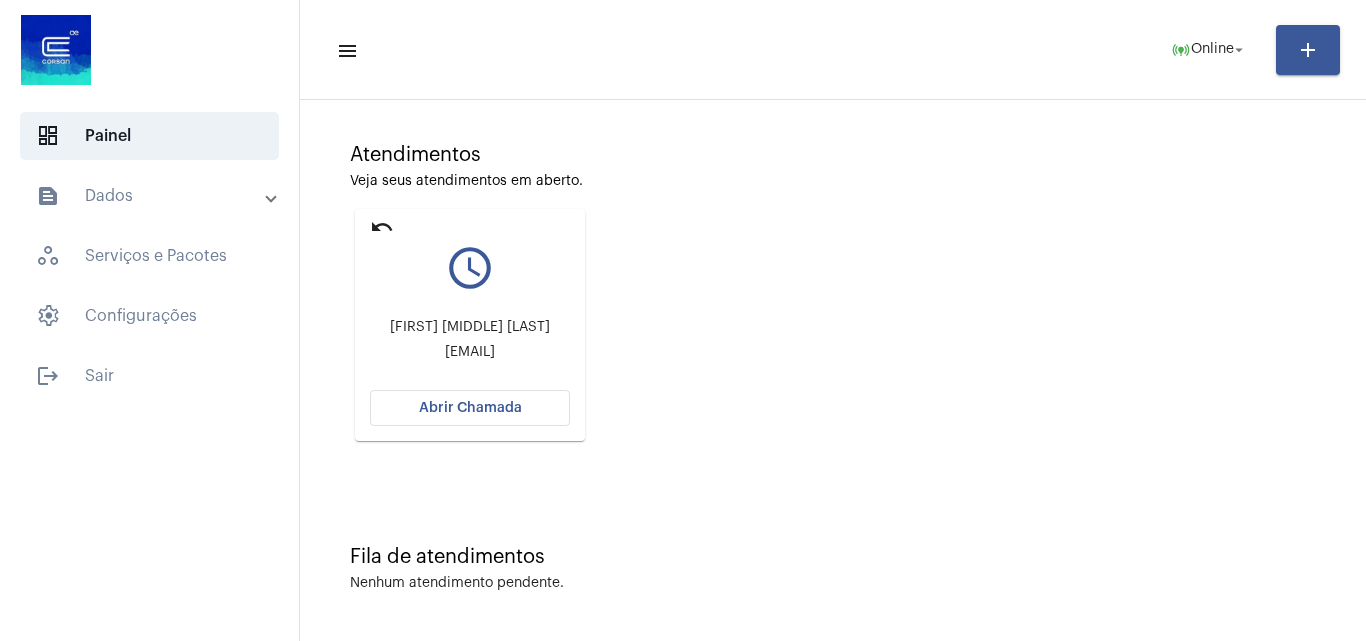 scroll, scrollTop: 41, scrollLeft: 0, axis: vertical 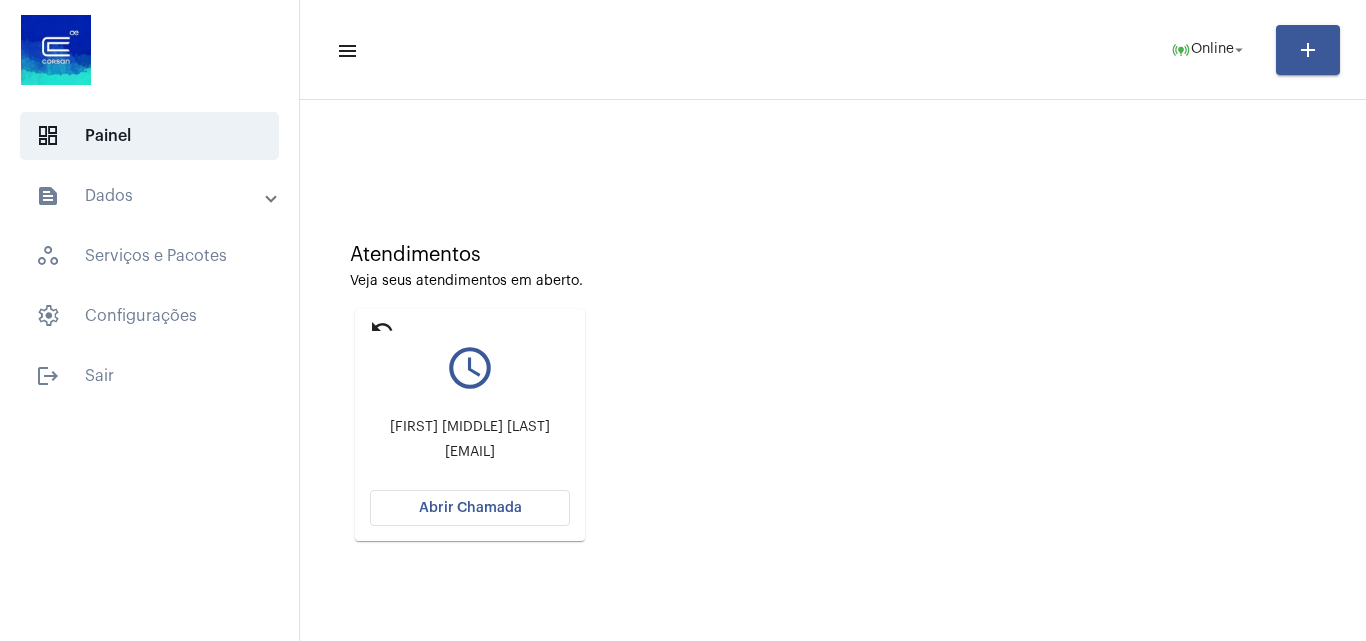 click on "Abrir Chamada" 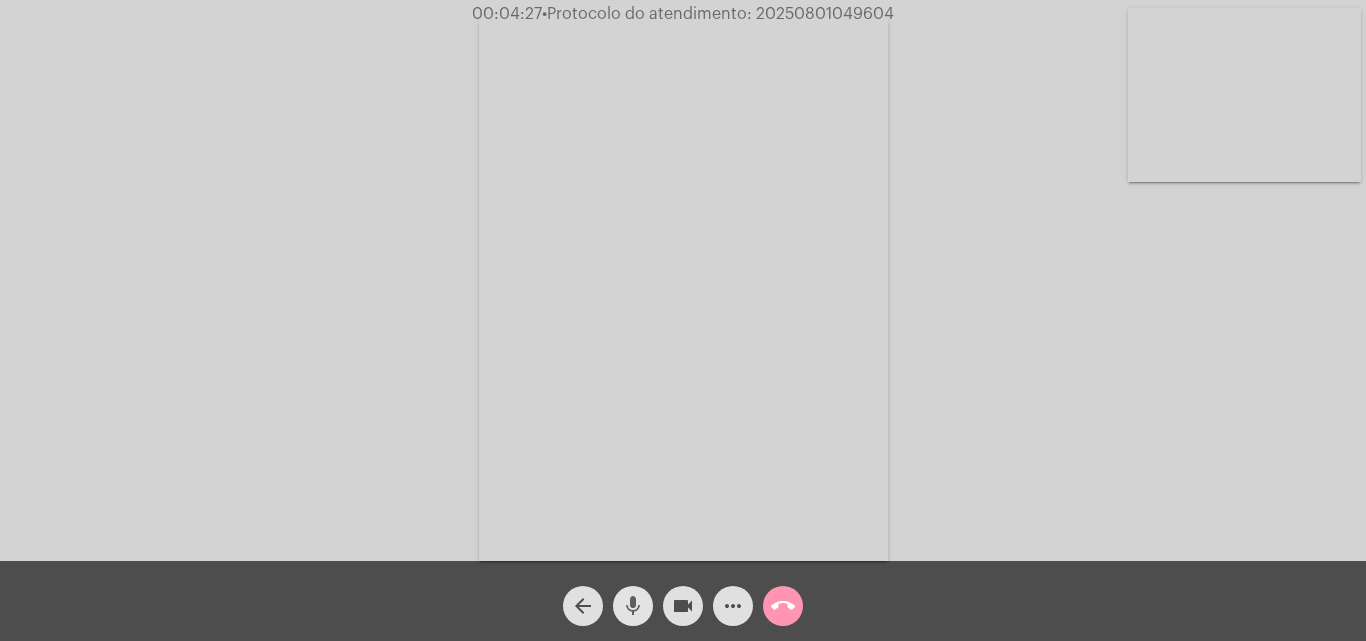 click on "mic" 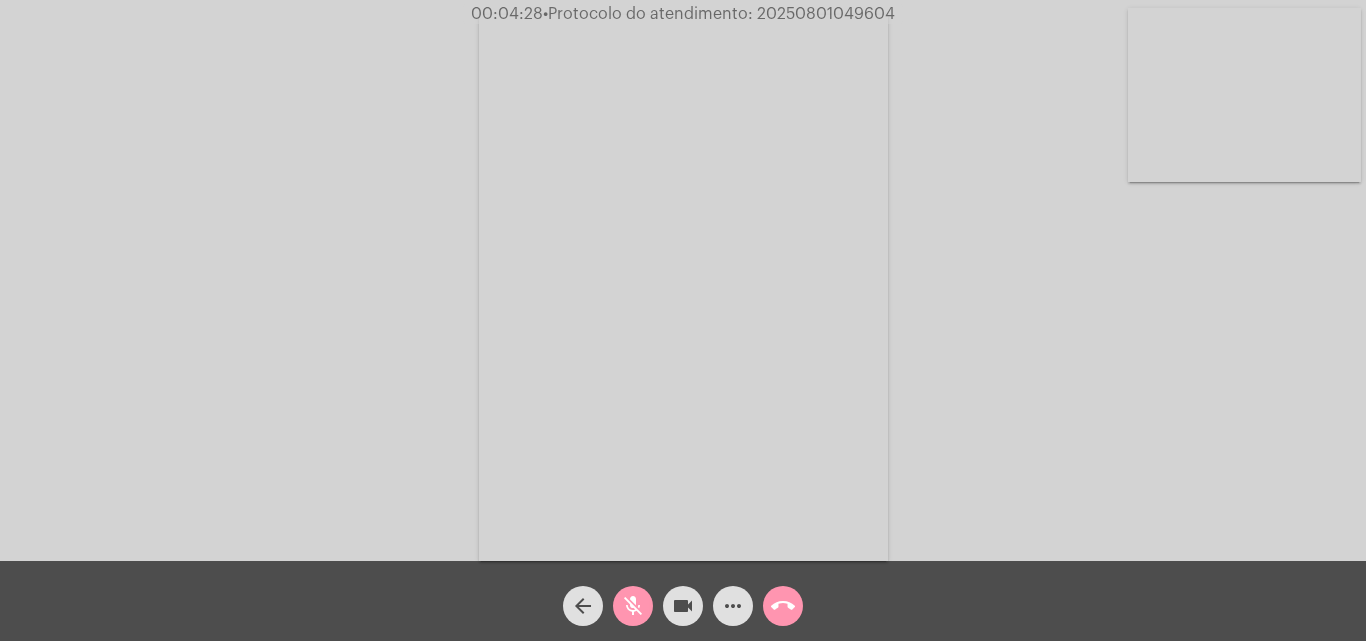 click on "videocam" 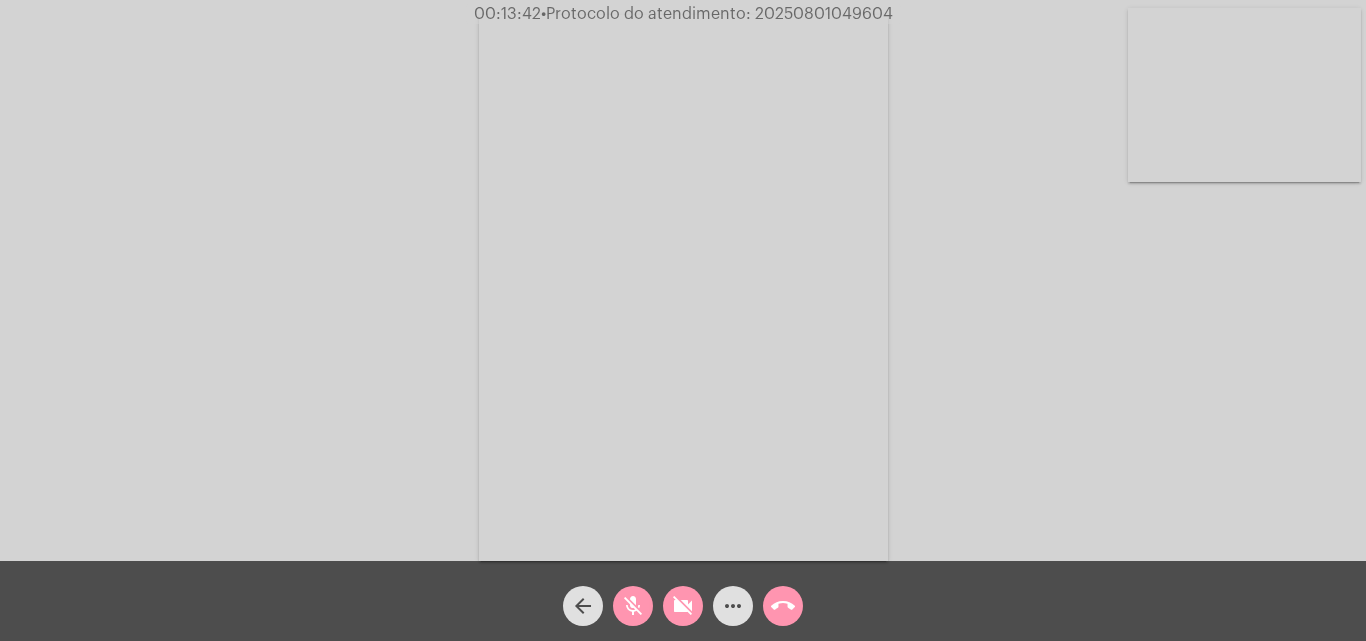click on "mic_off" 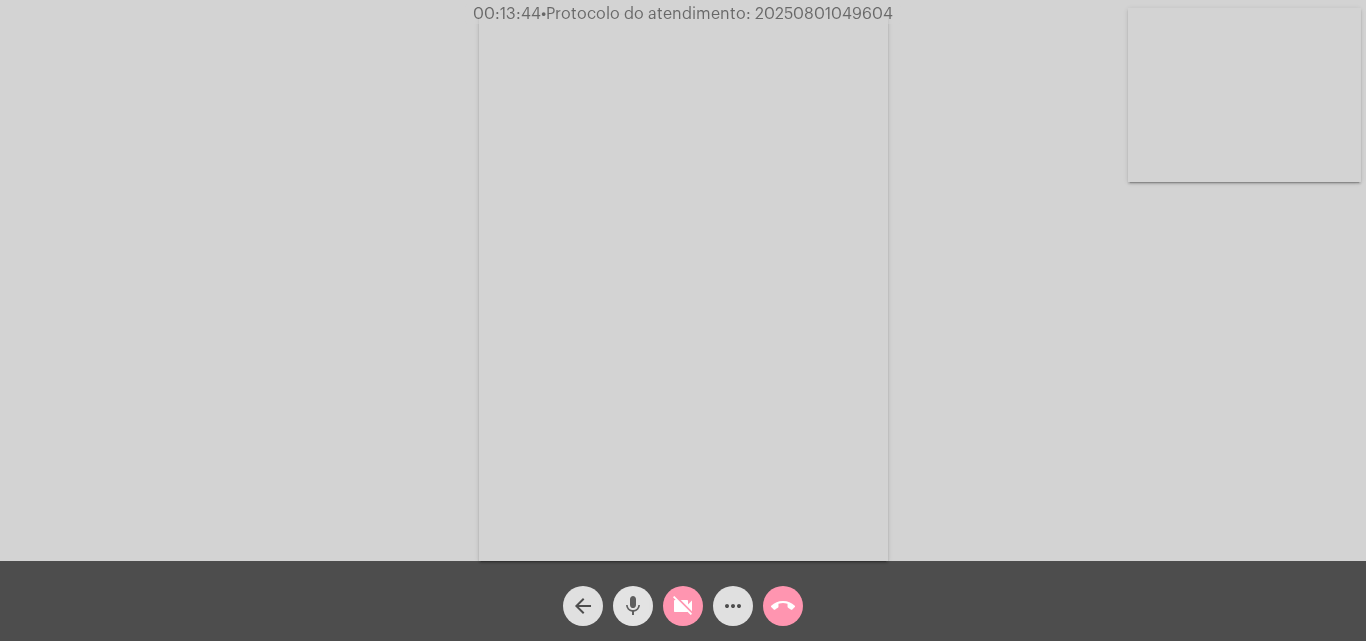 click on "mic" 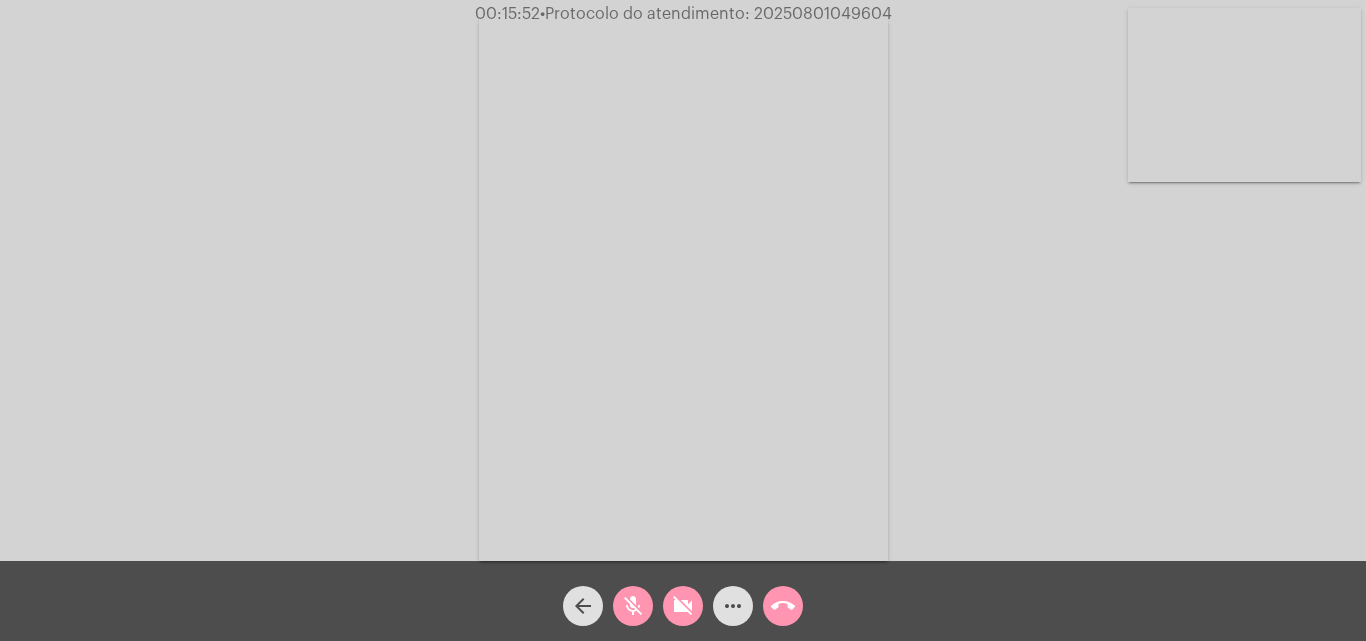click on "mic_off" 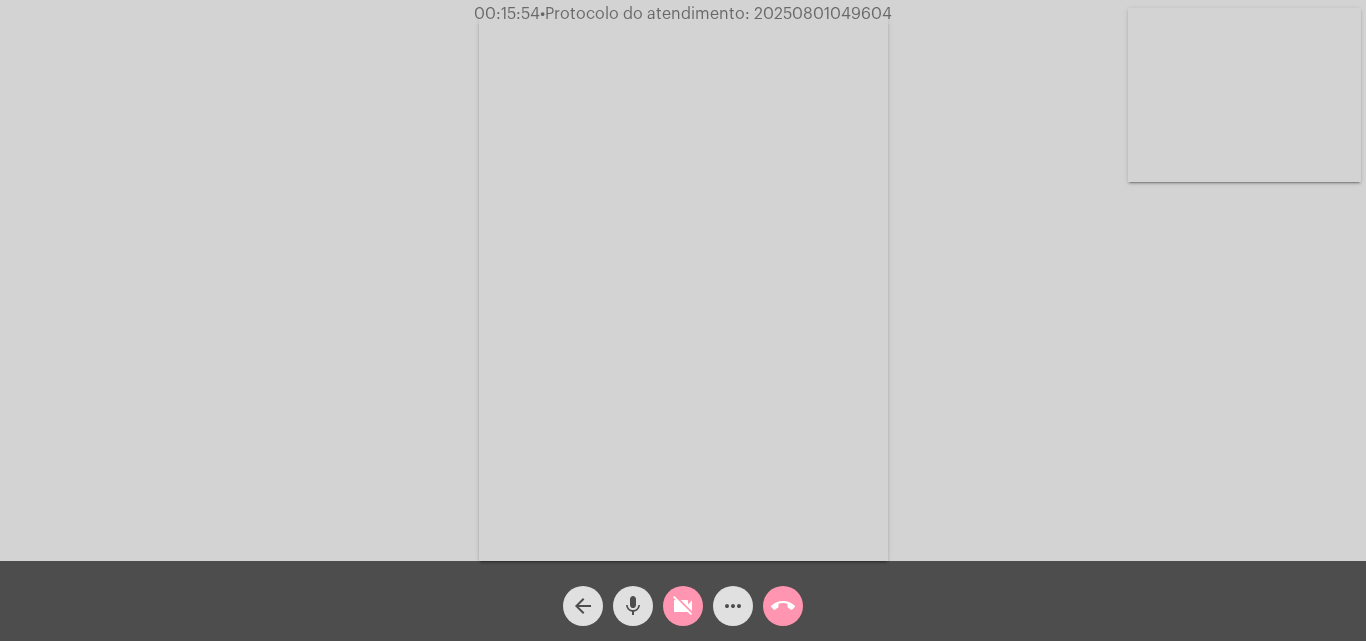click on "videocam_off" 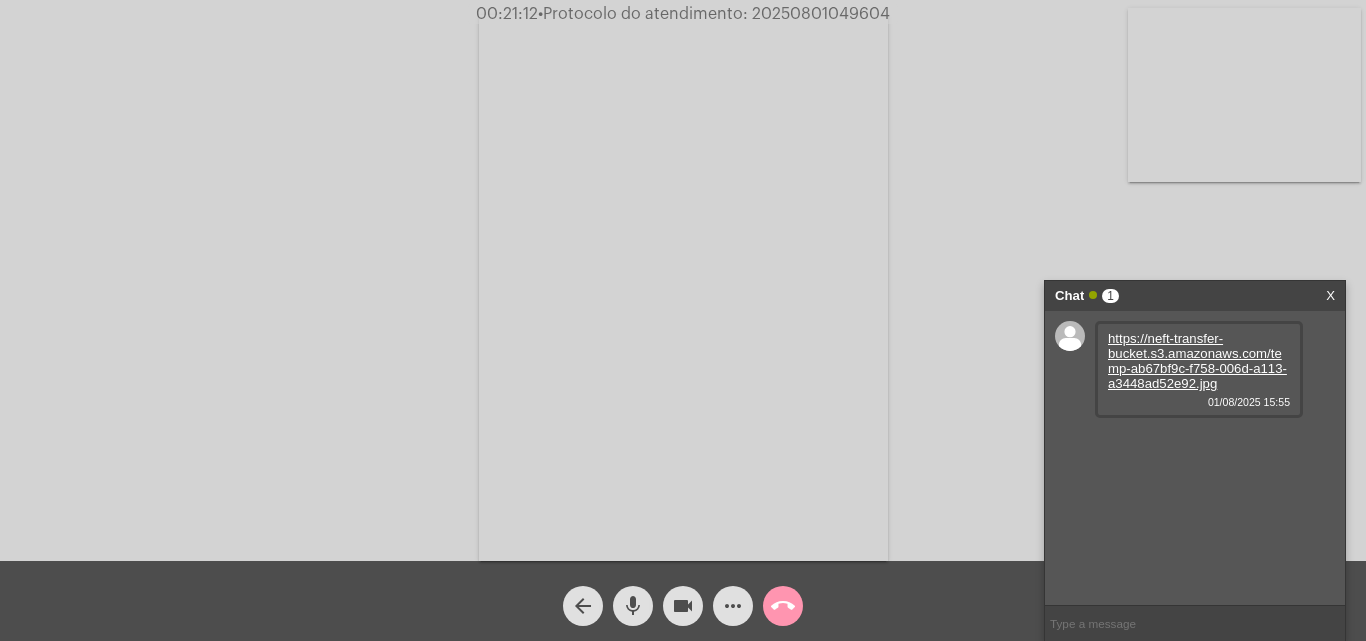 click on "Acessando Câmera e Microfone..." 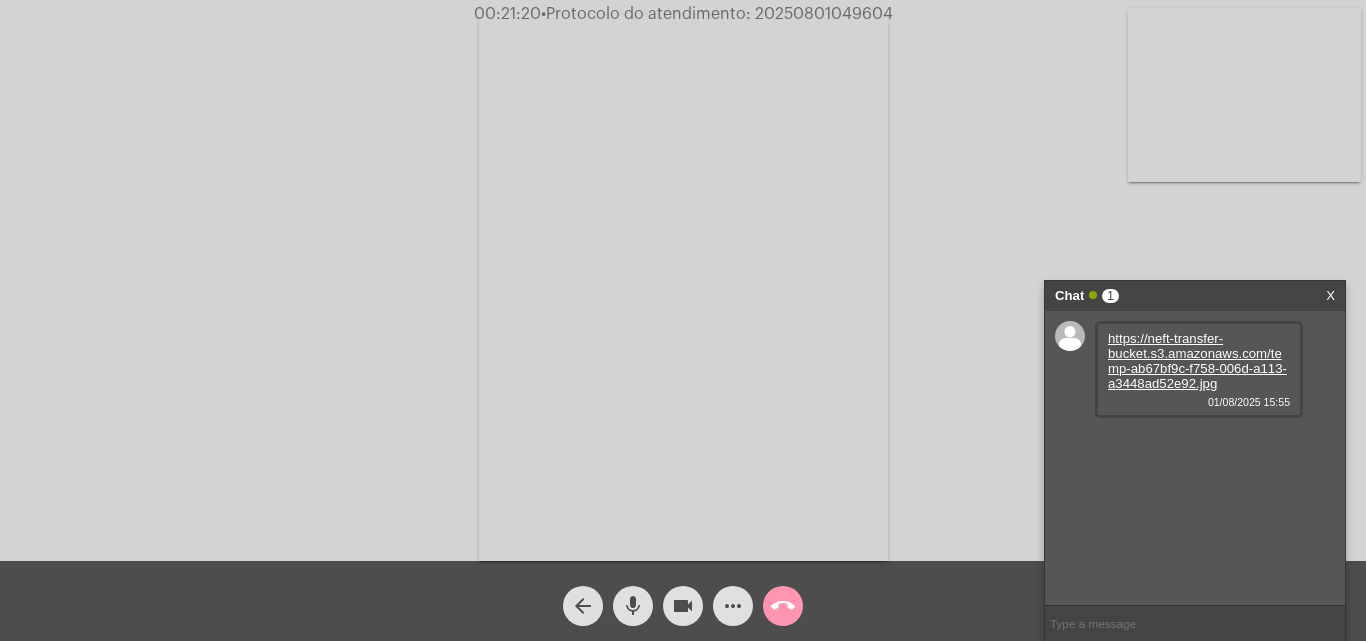 click on "https://neft-transfer-bucket.s3.amazonaws.com/temp-ab67bf9c-f758-006d-a113-a3448ad52e92.jpg" at bounding box center [1197, 361] 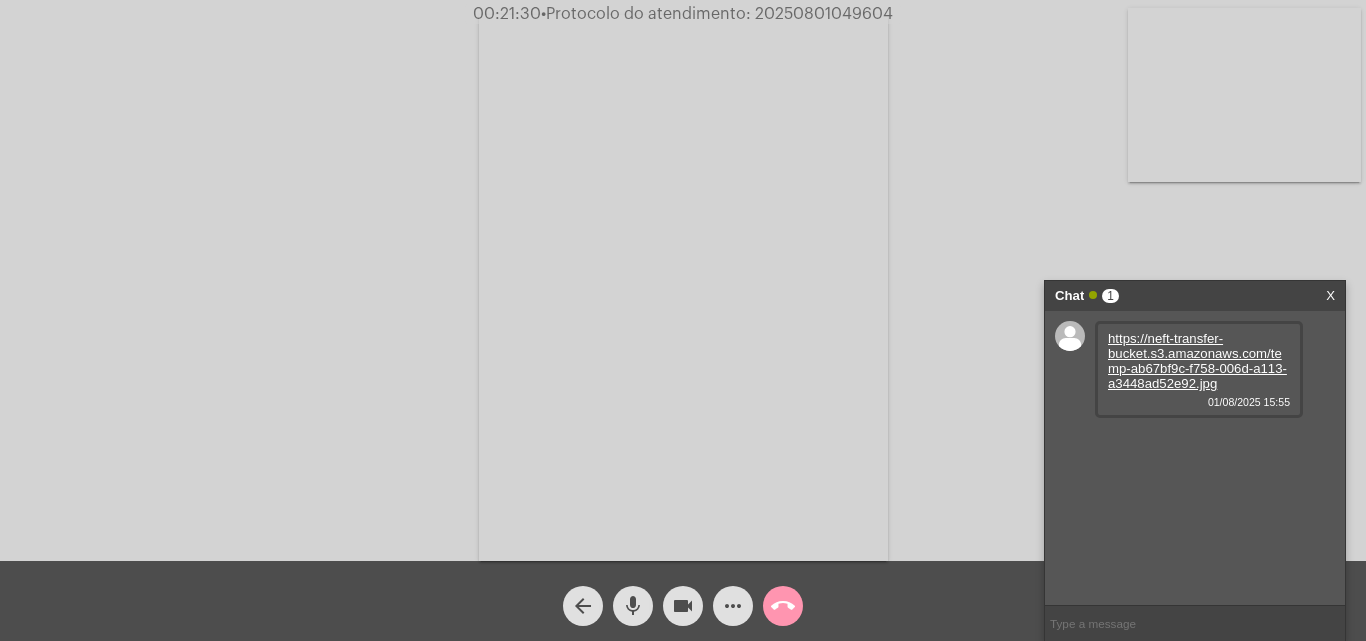 click on "•  Protocolo do atendimento: 20250801049604" 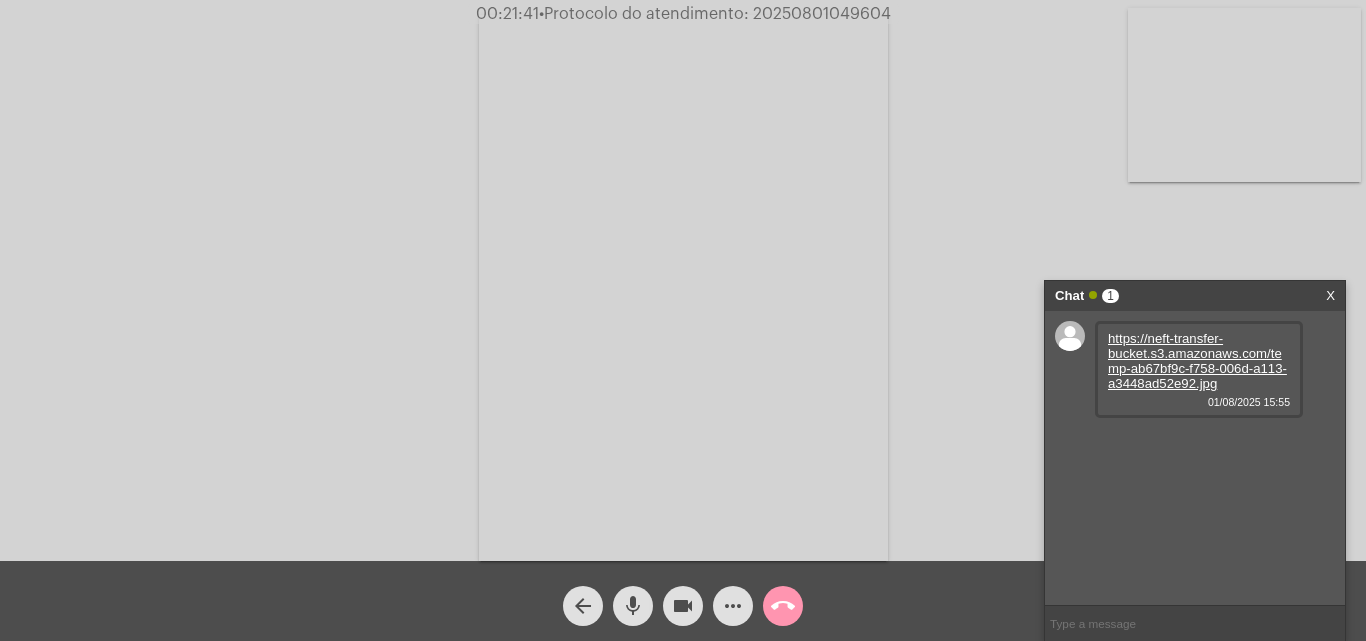 drag, startPoint x: 363, startPoint y: 92, endPoint x: 834, endPoint y: 174, distance: 478.08472 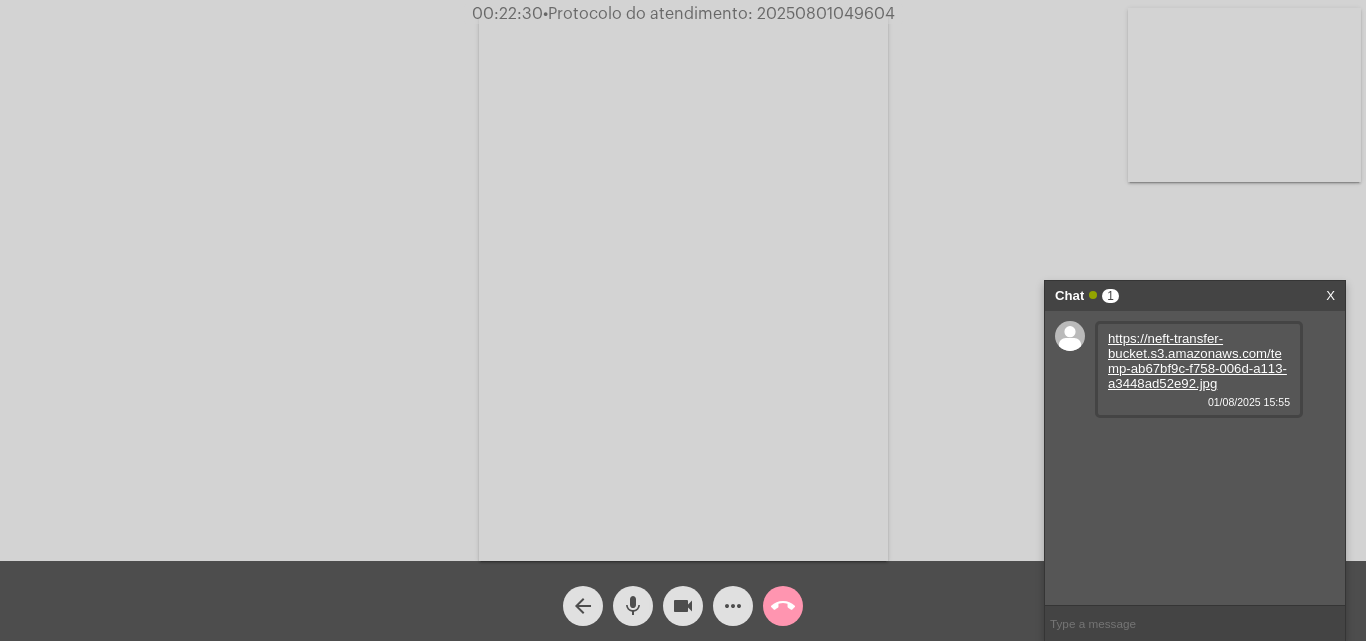 click on "•  Protocolo do atendimento: 20250801049604" 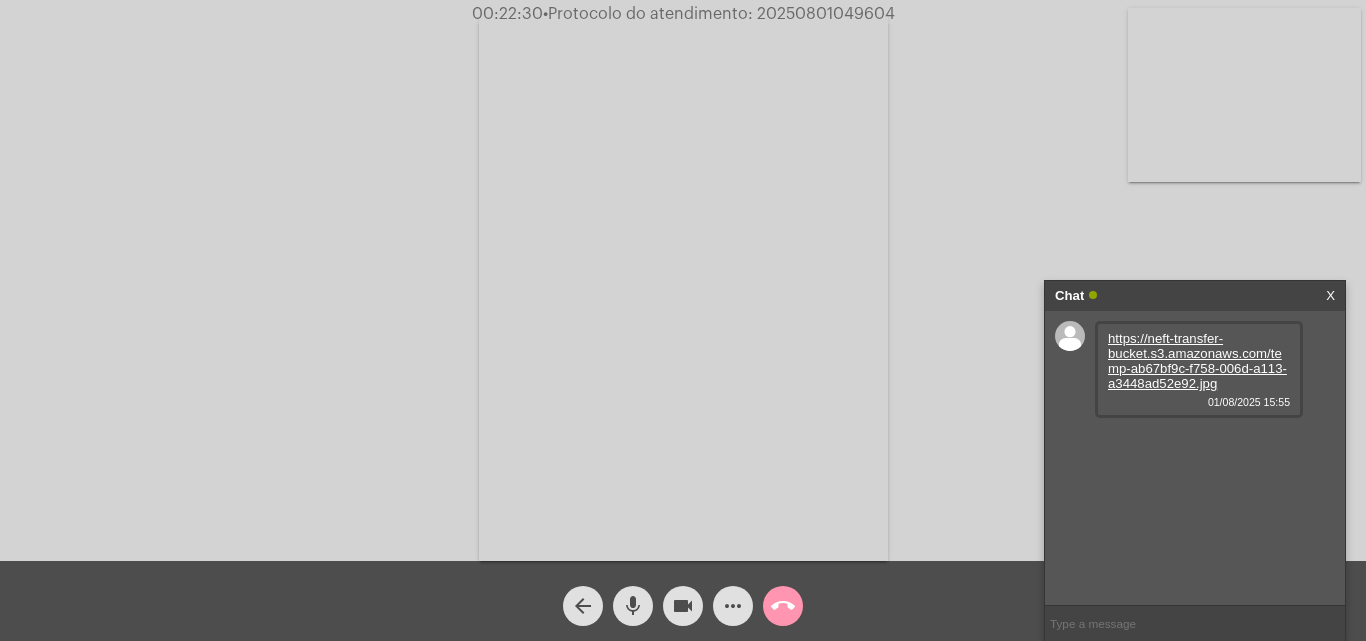 paste on "20250801049604" 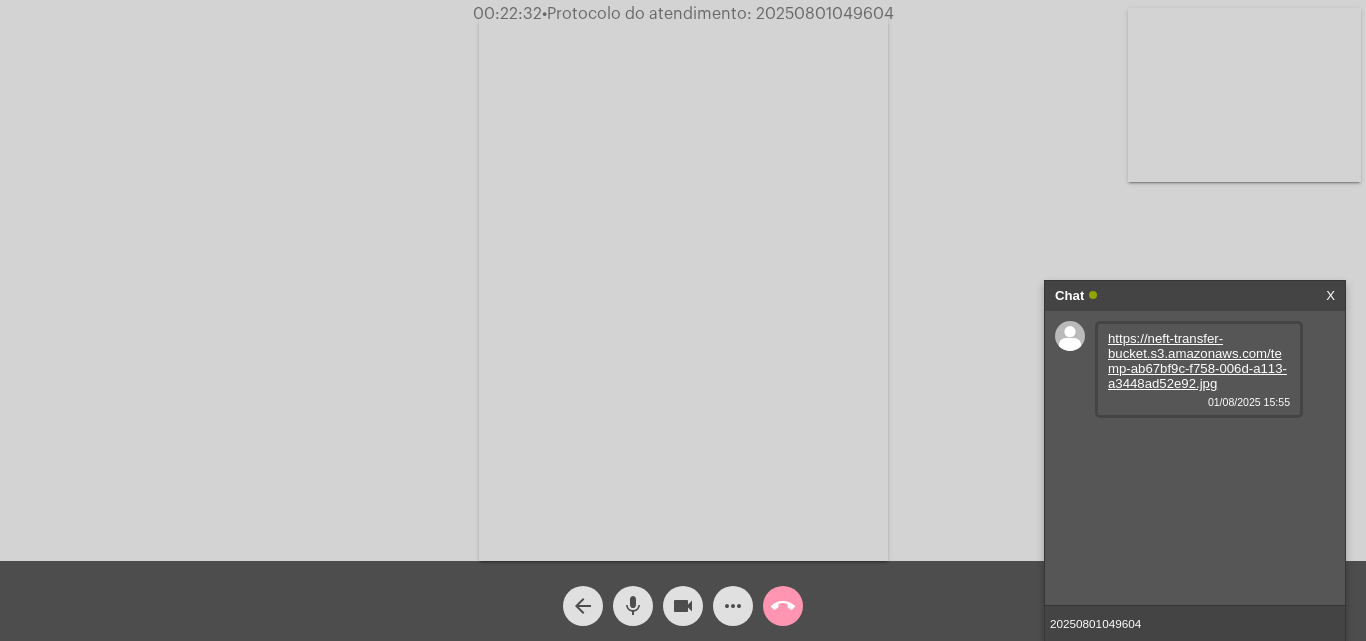 paste on "20250801049604" 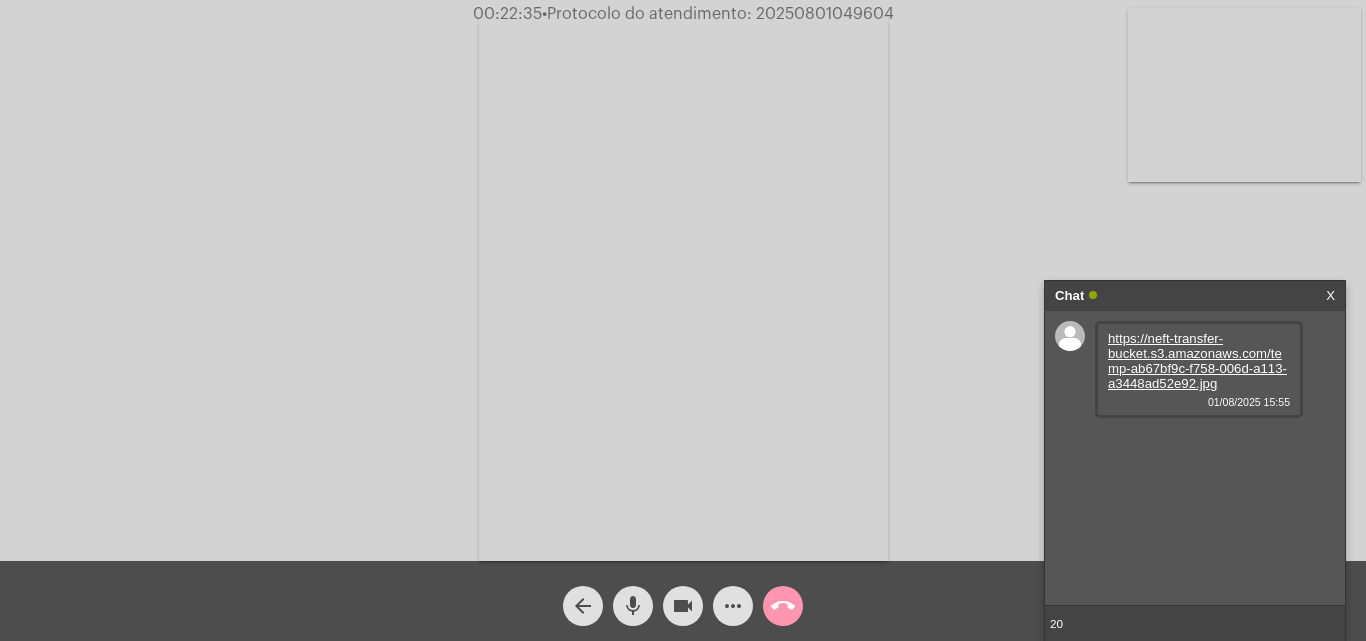type on "2" 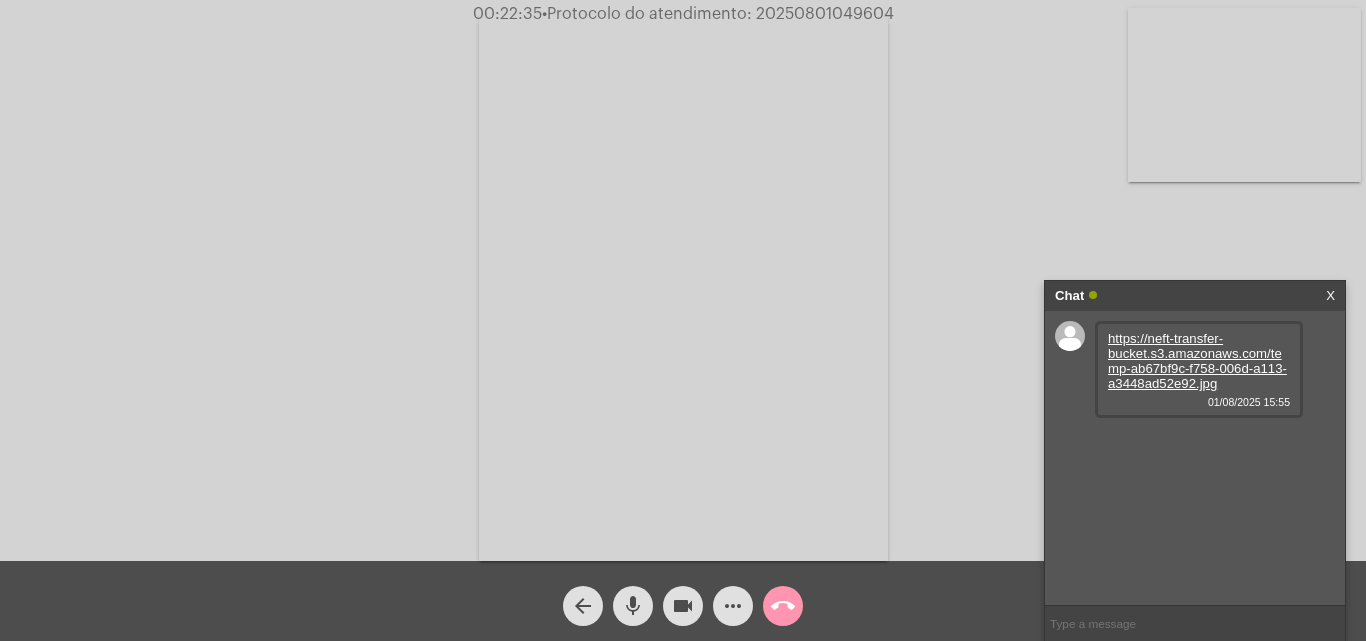 paste on "20250801049604" 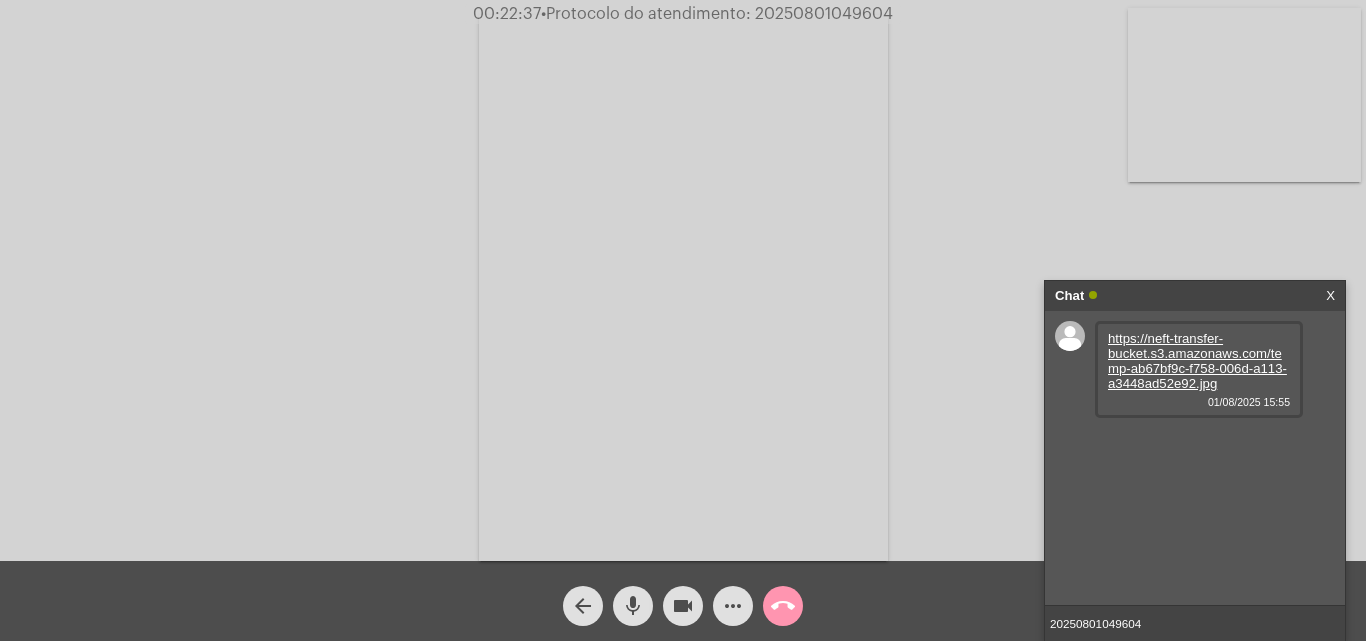 type 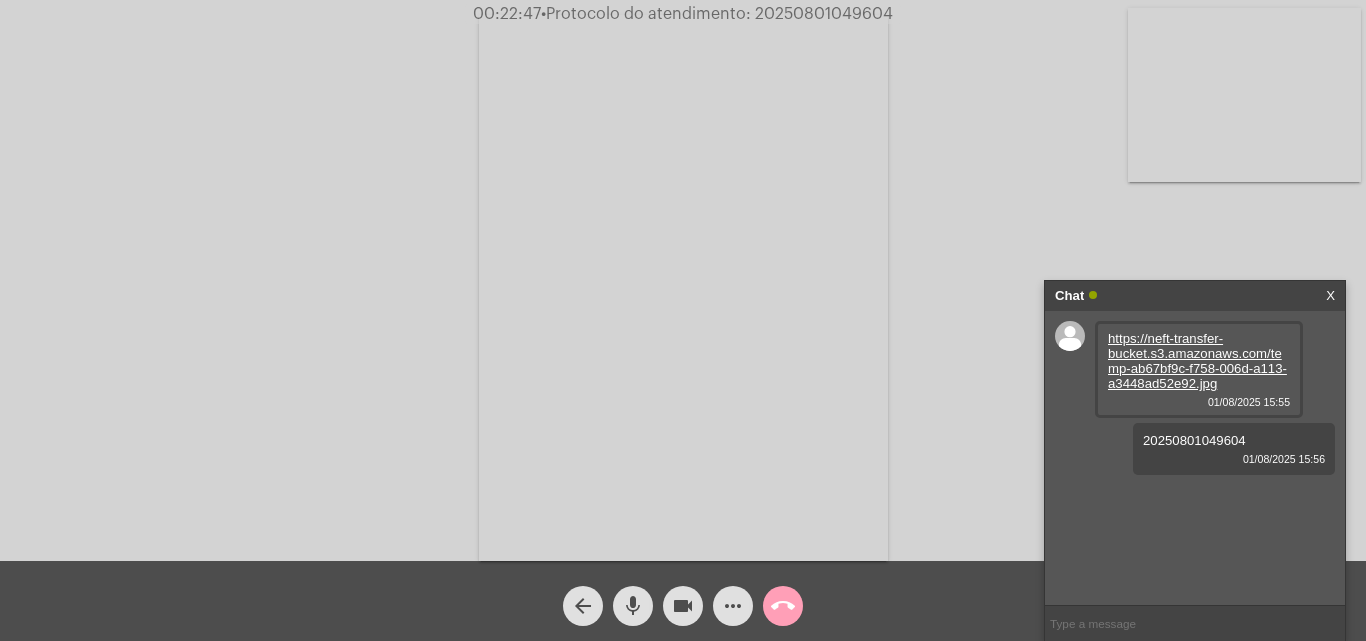 click on "call_end" 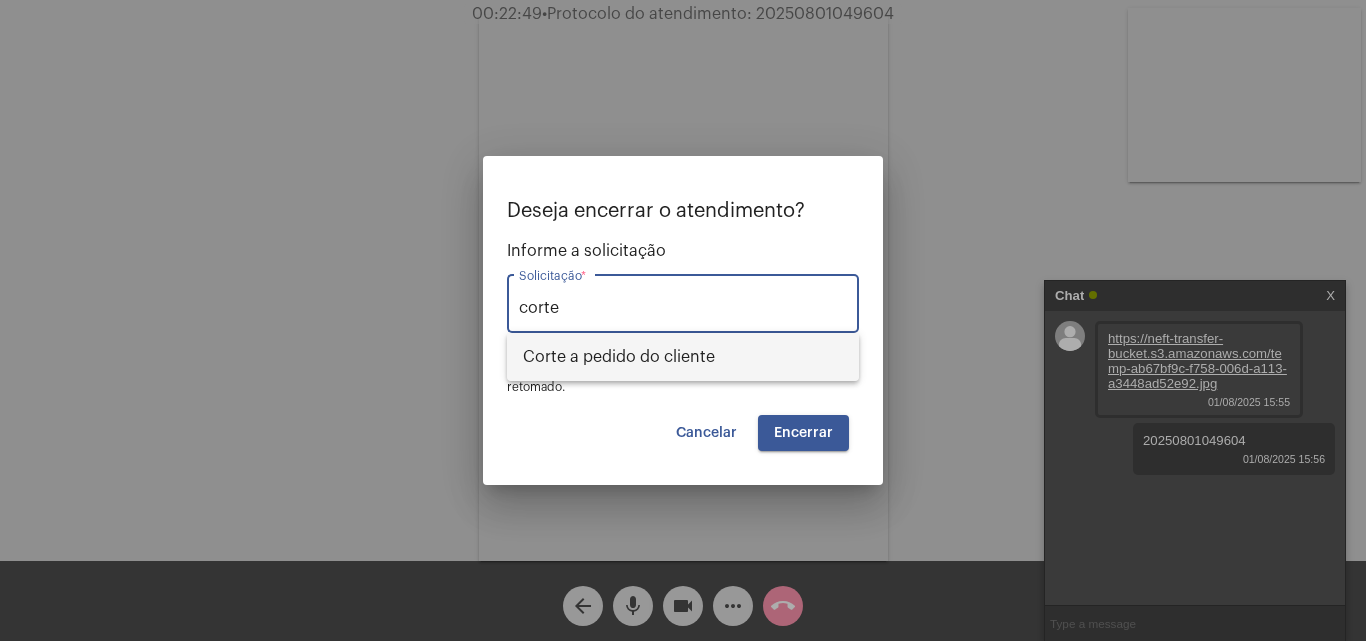 click on "Corte a pedido do cliente" at bounding box center (683, 357) 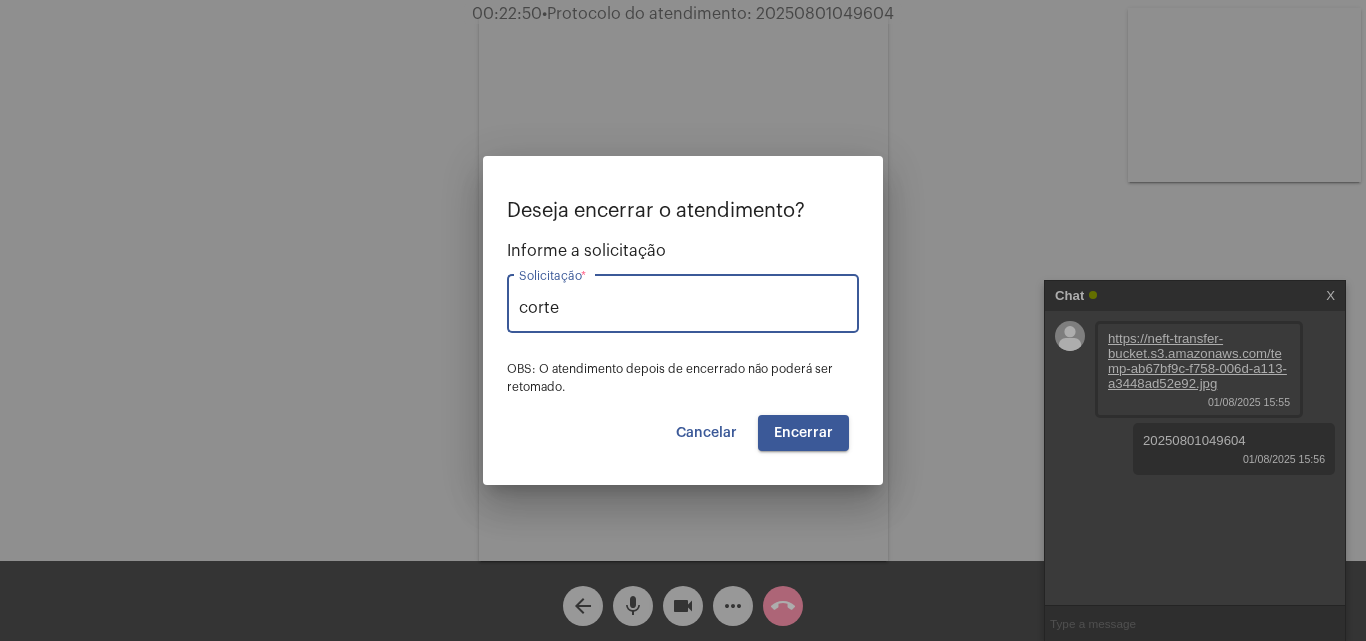 type on "Corte a pedido do cliente" 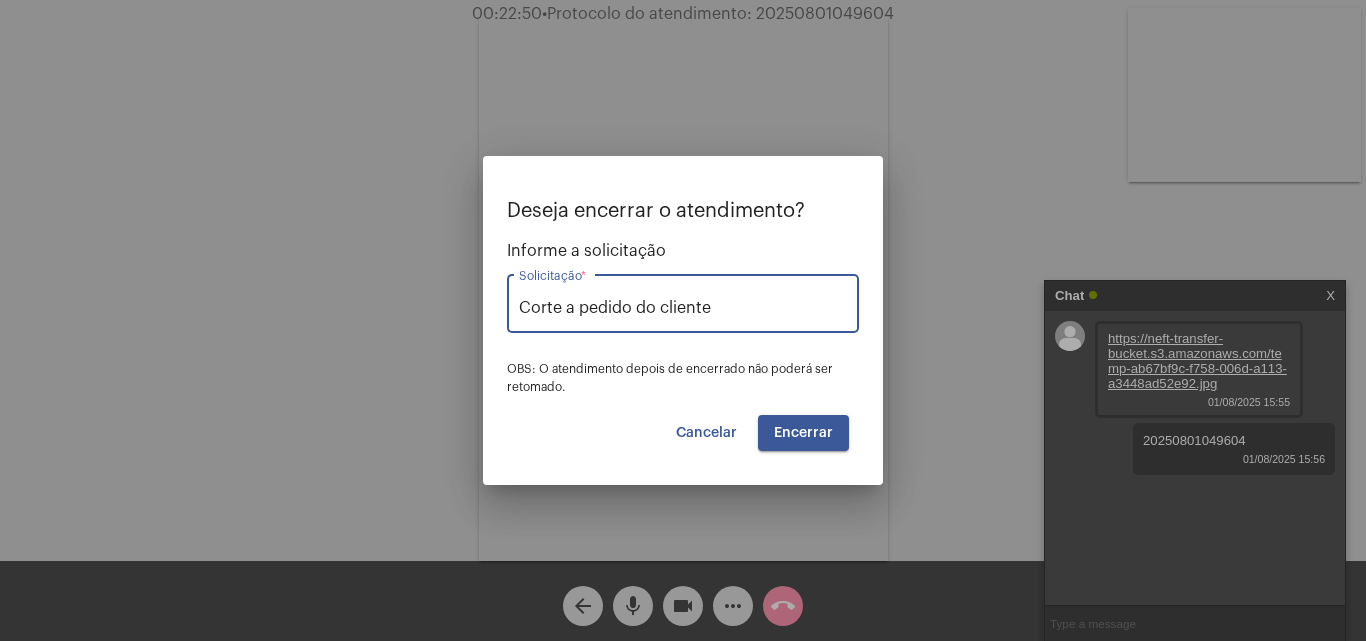 click on "Encerrar" at bounding box center [803, 433] 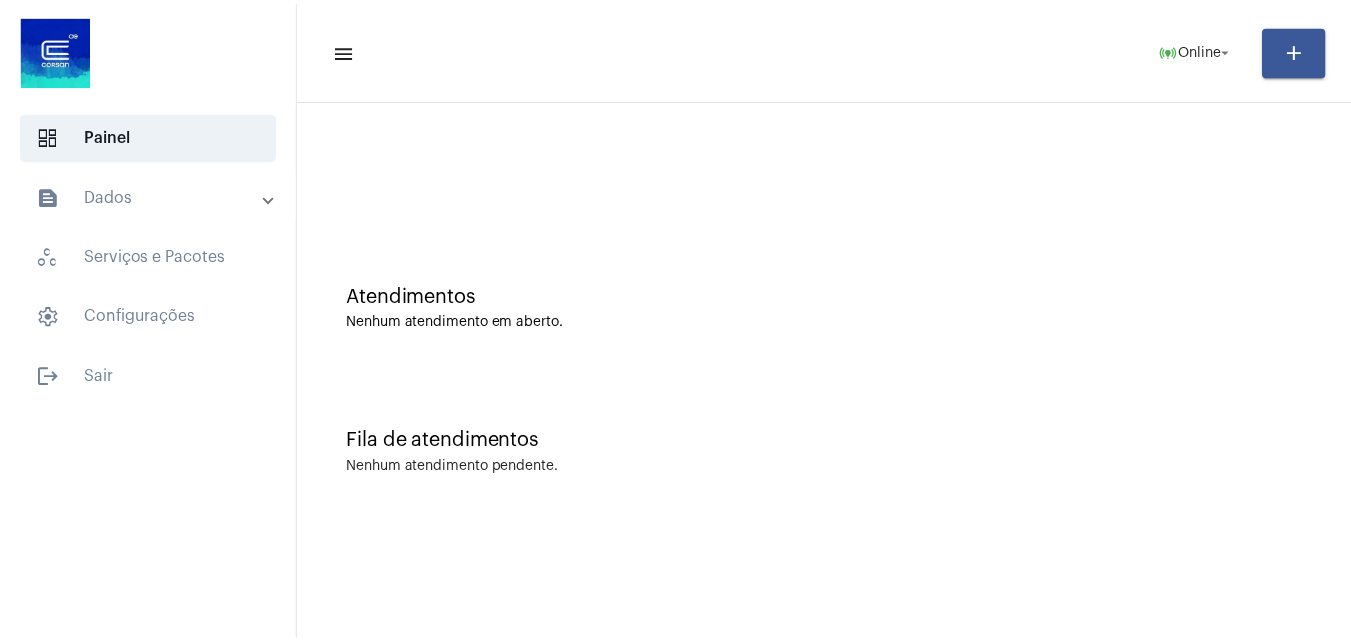 scroll, scrollTop: 0, scrollLeft: 0, axis: both 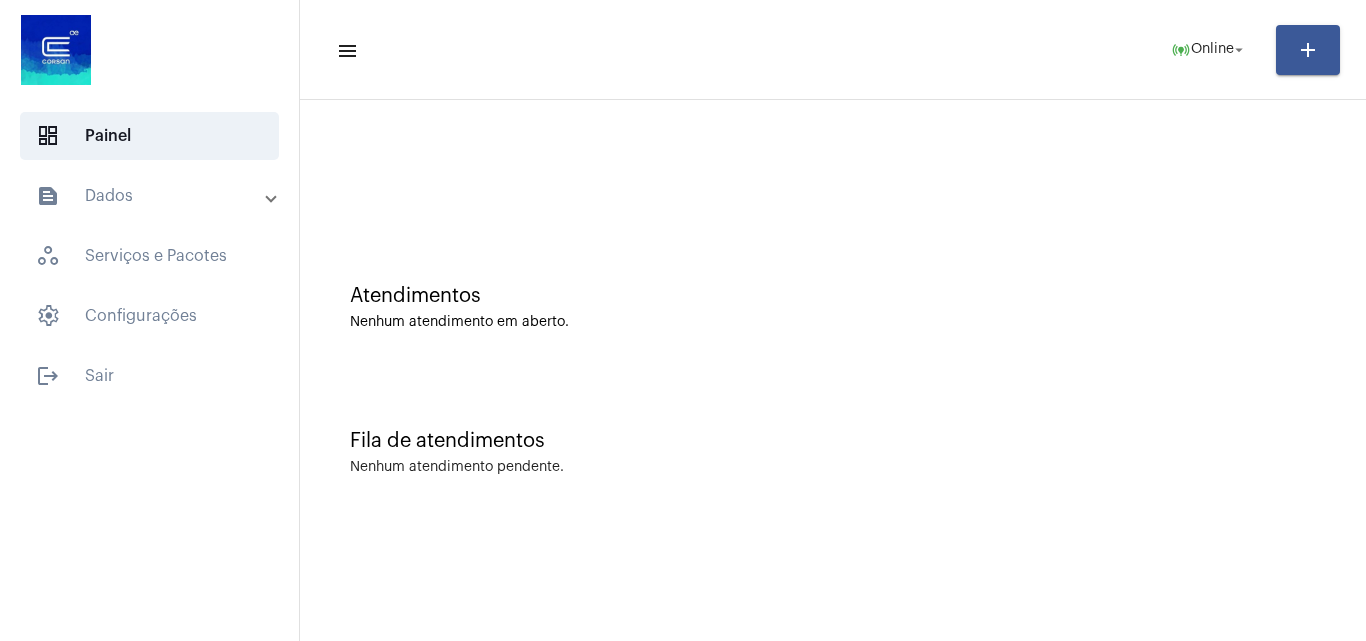 click on "menu  online_prediction  Online arrow_drop_down add" 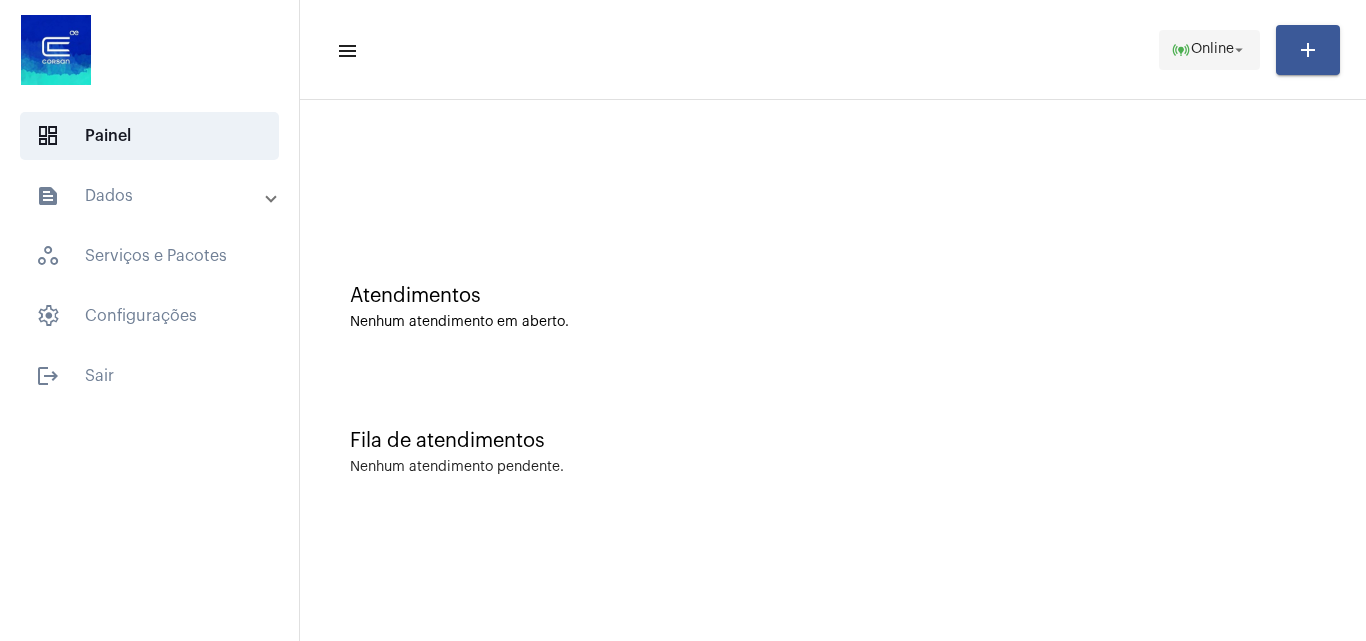 click on "Online" 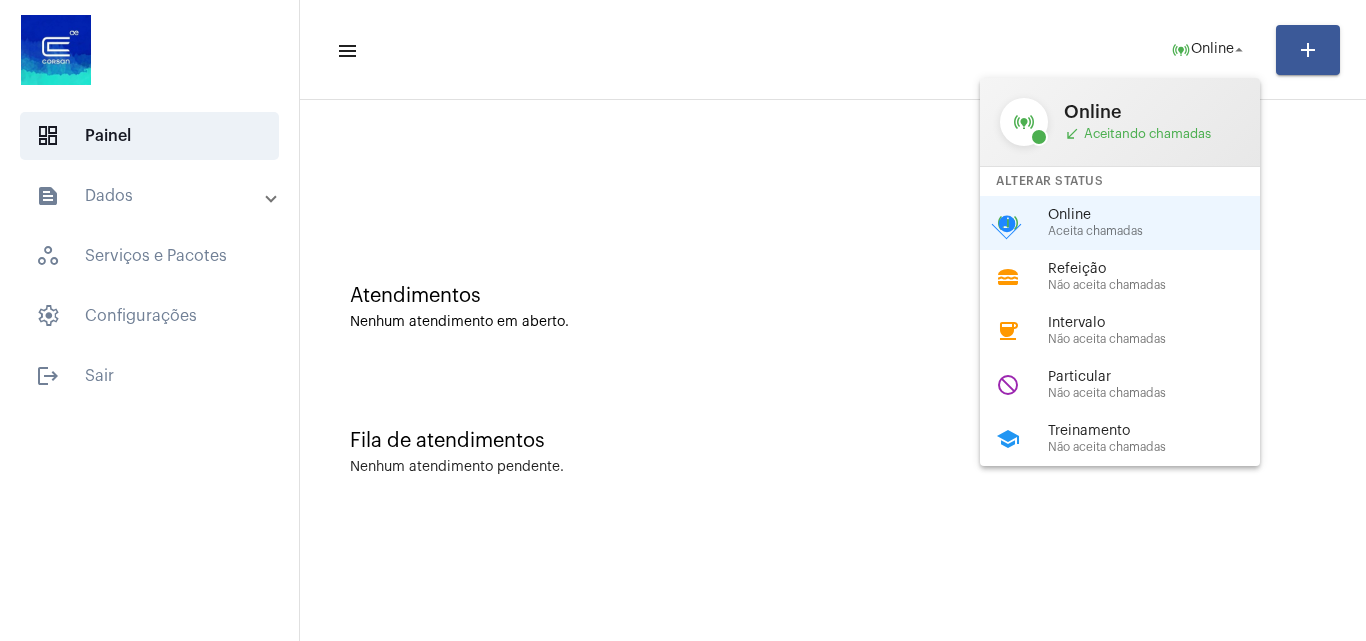 click at bounding box center (683, 320) 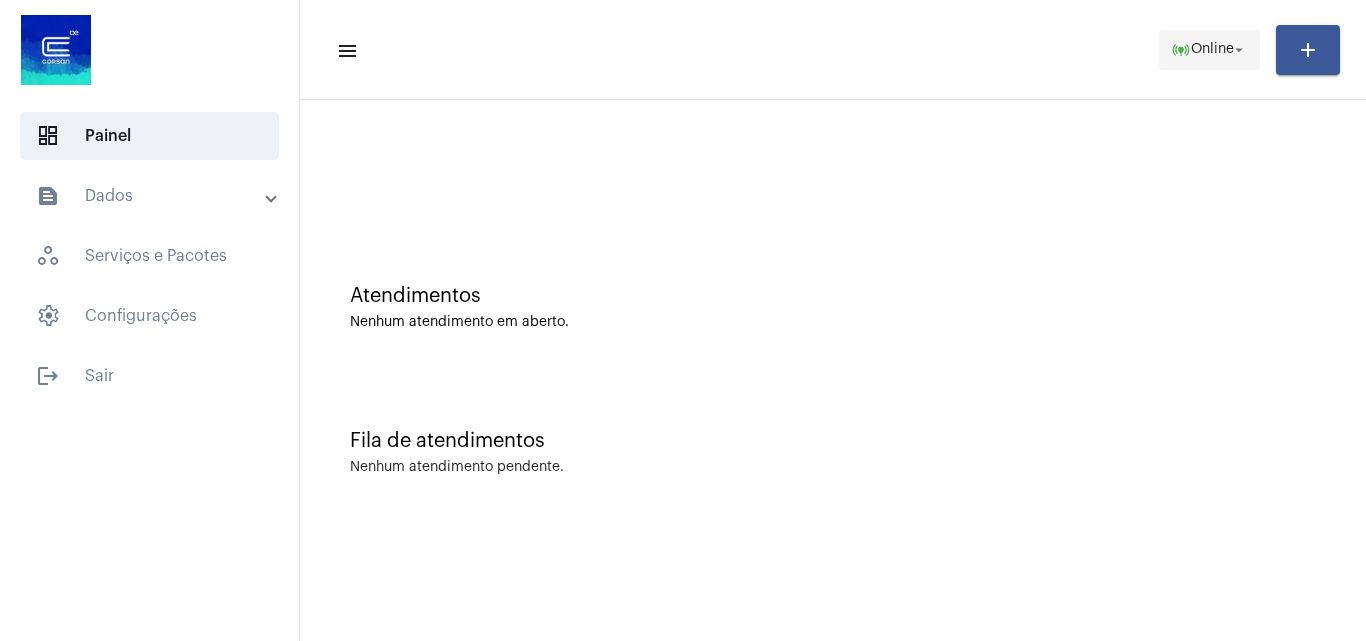 click on "online_prediction  Online arrow_drop_down" 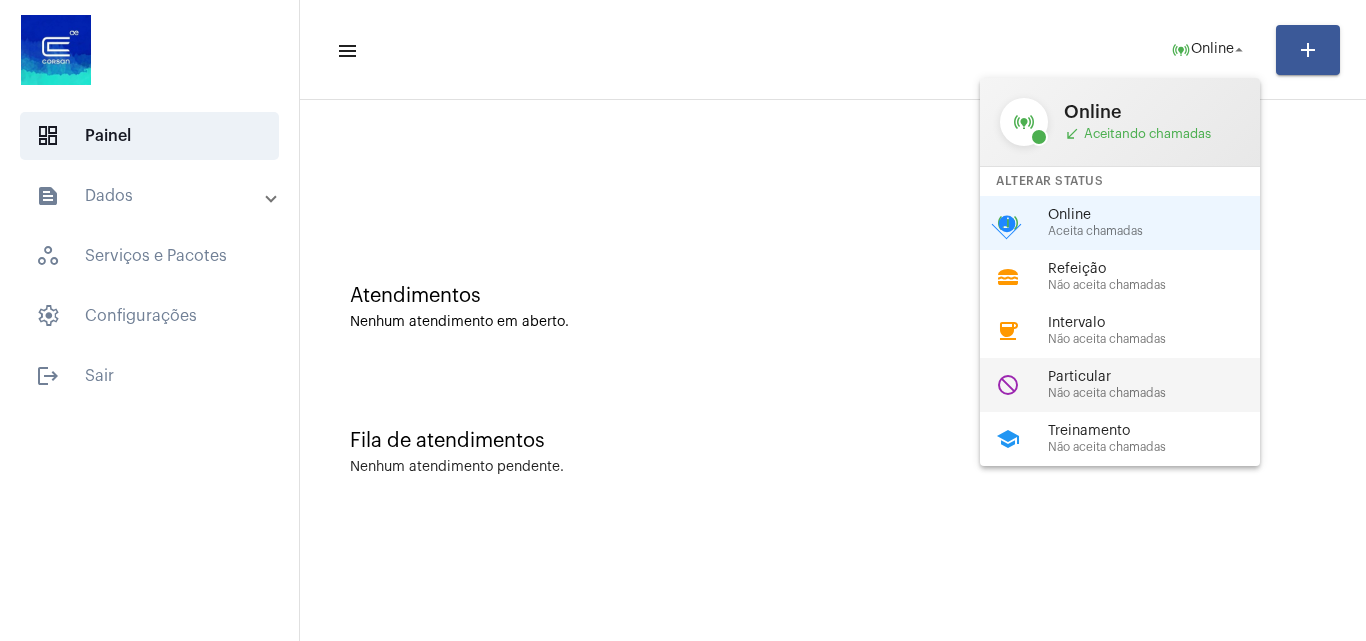 click on "Não aceita chamadas" at bounding box center (1162, 393) 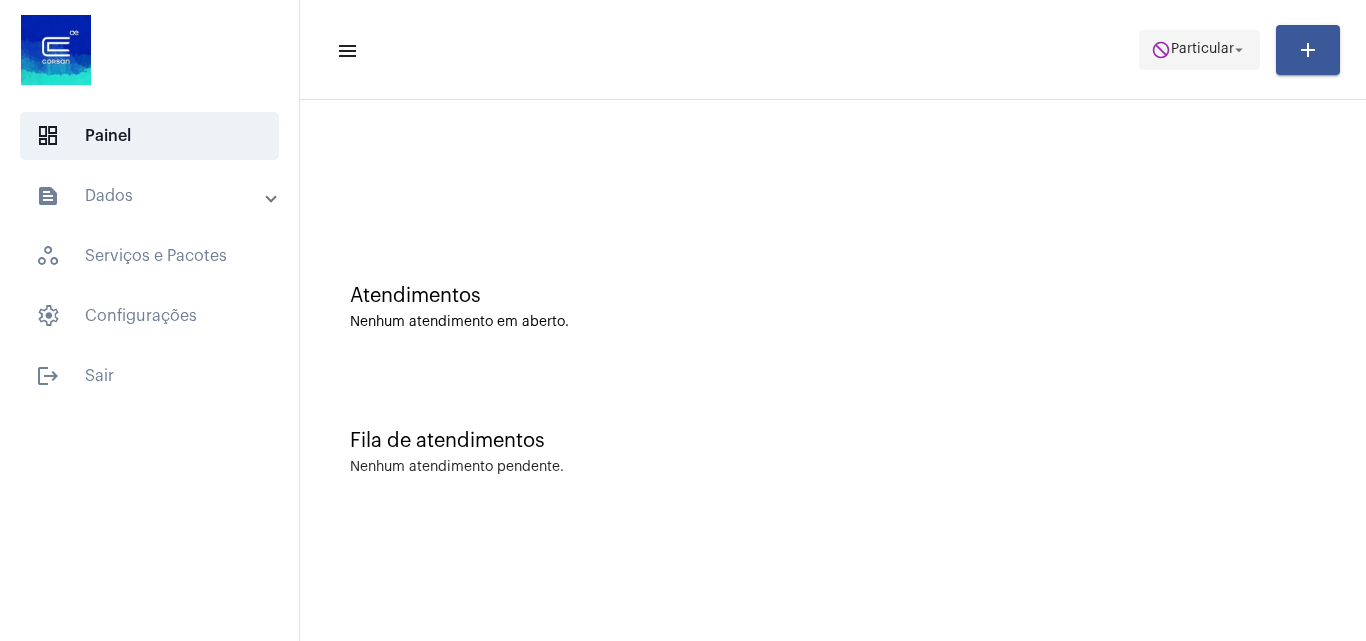 click on "Particular" 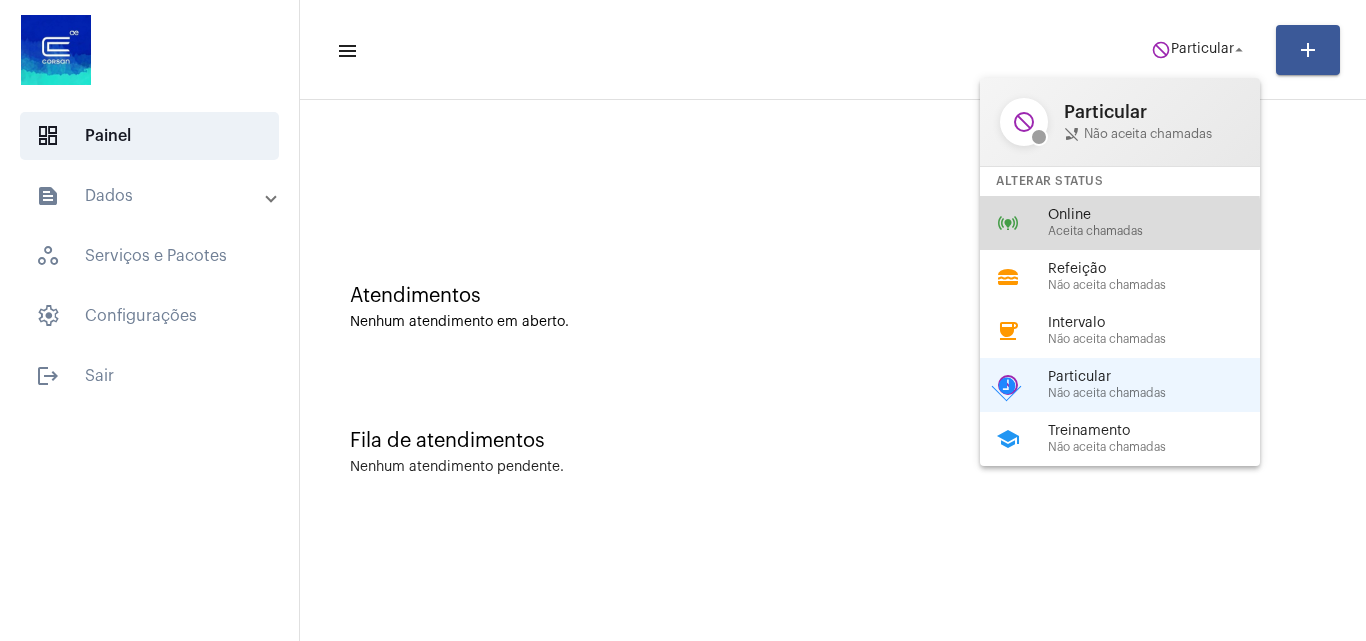 click on "Aceita chamadas" at bounding box center [1162, 231] 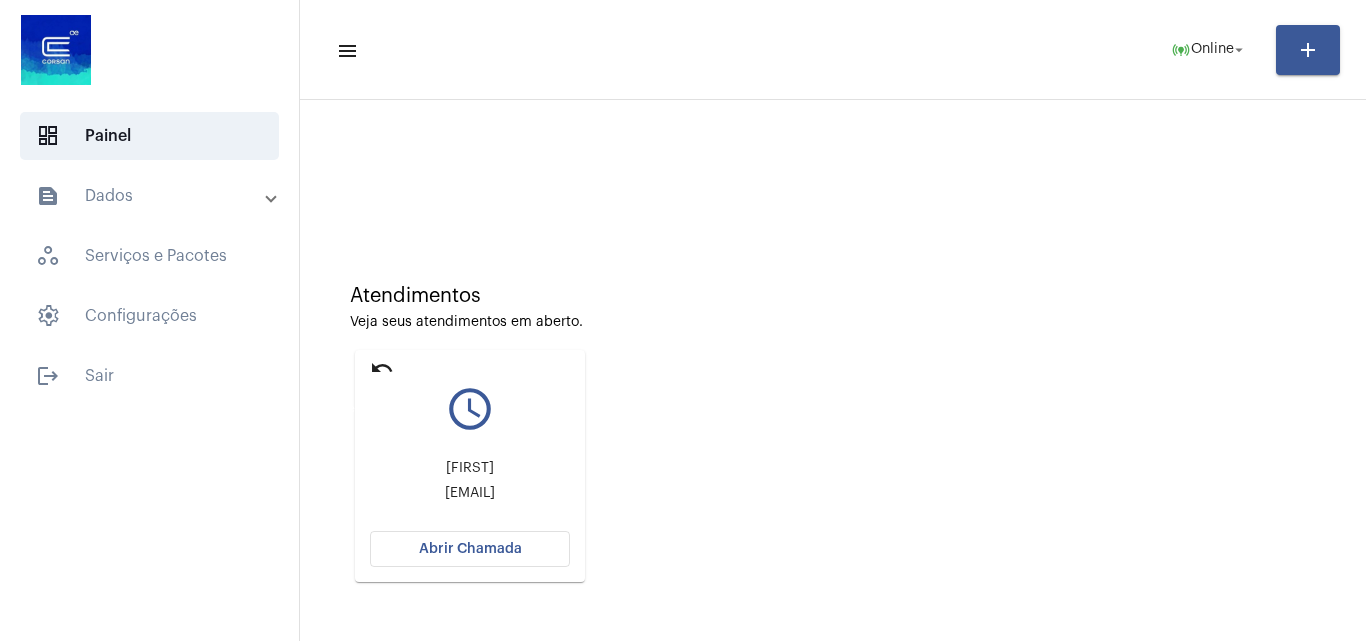 click on "undo" 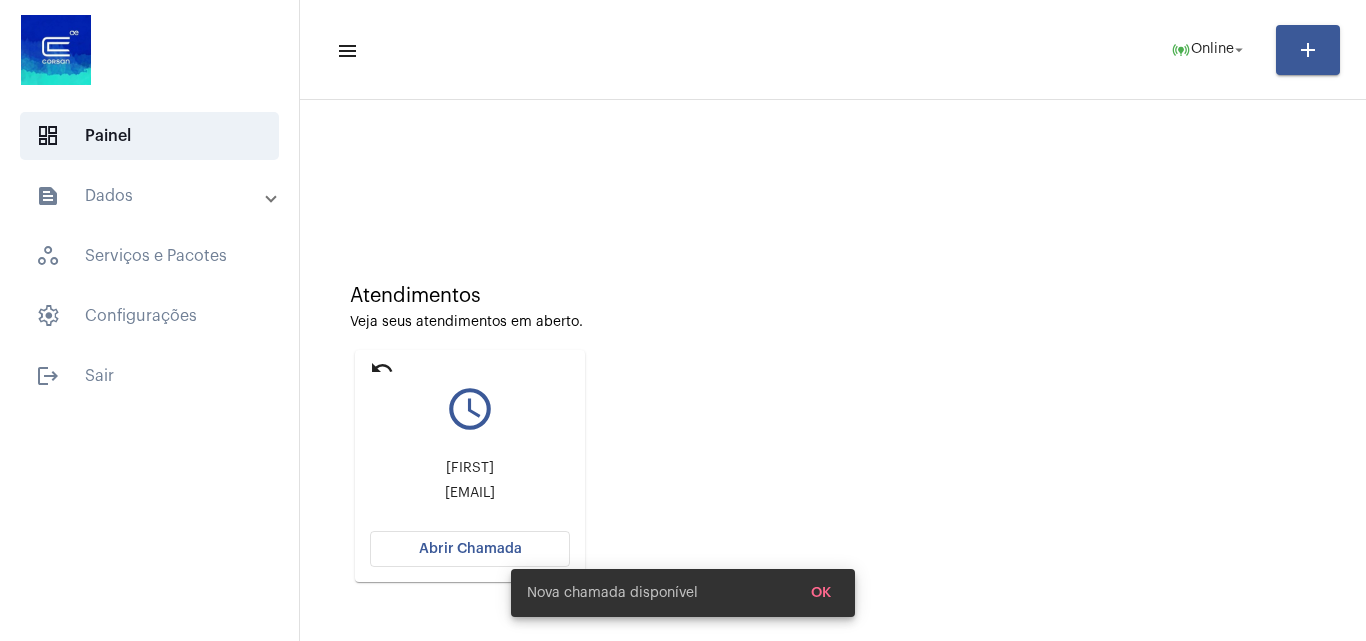 click on "undo" 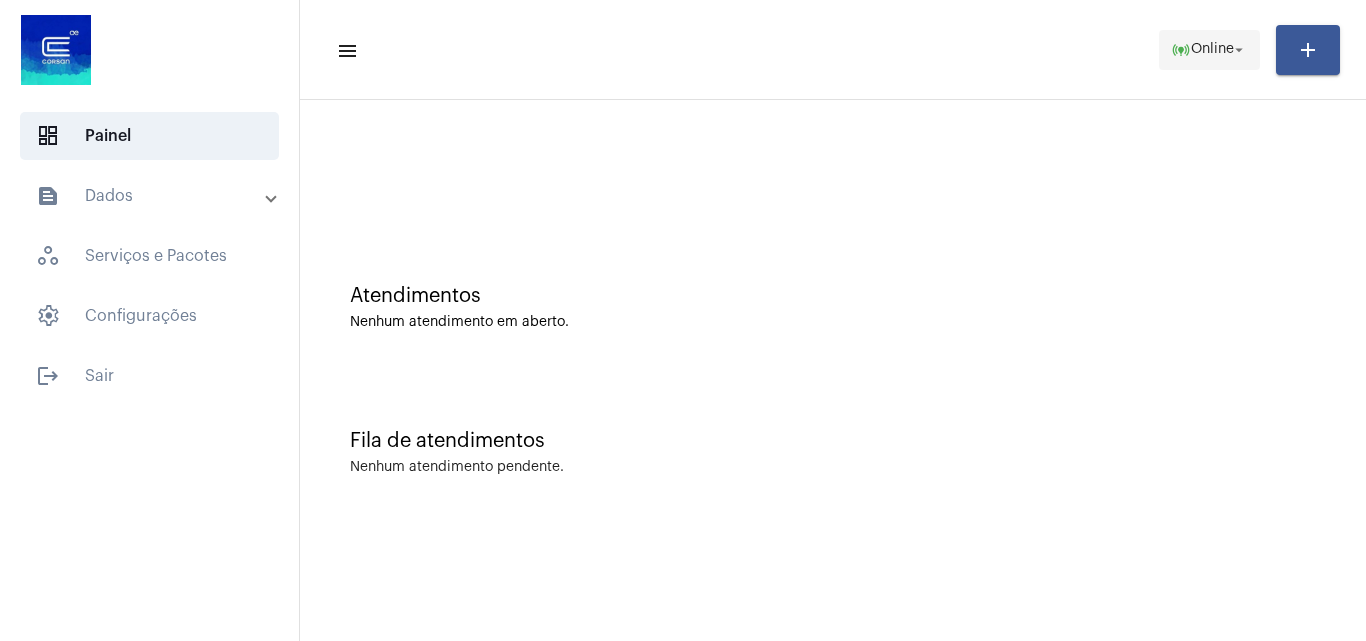 click on "online_prediction" 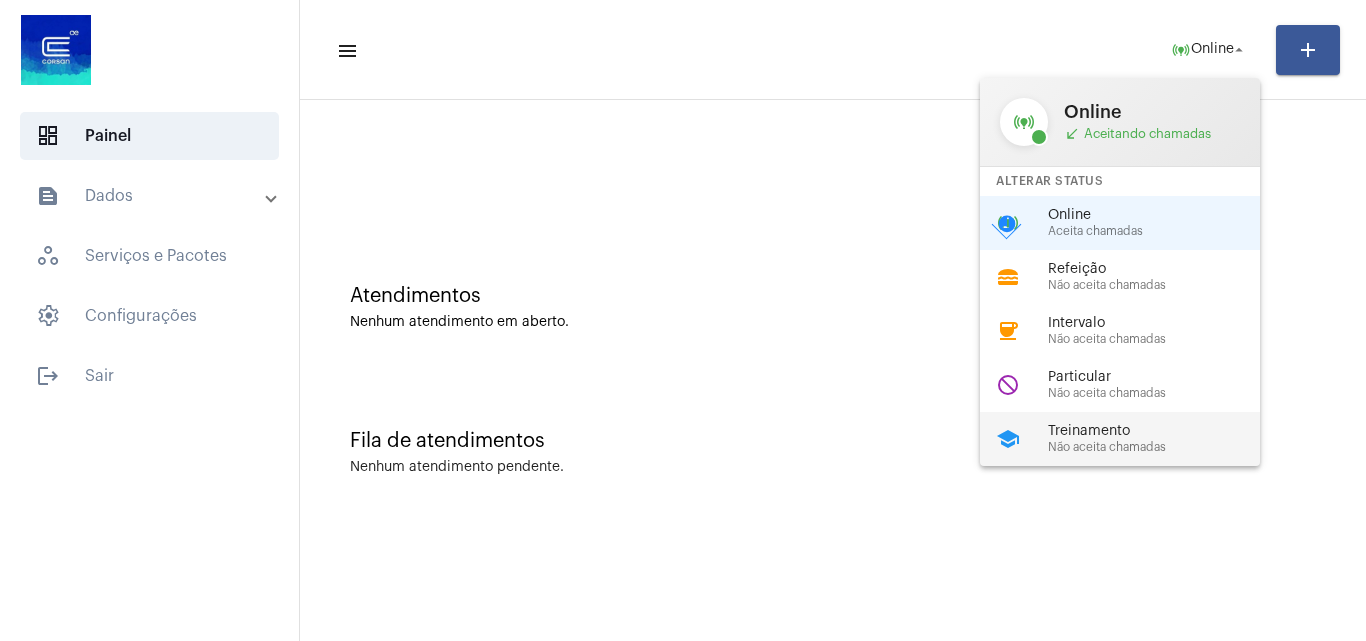 click on "school  Treinamento  Não aceita chamadas" at bounding box center [1136, 439] 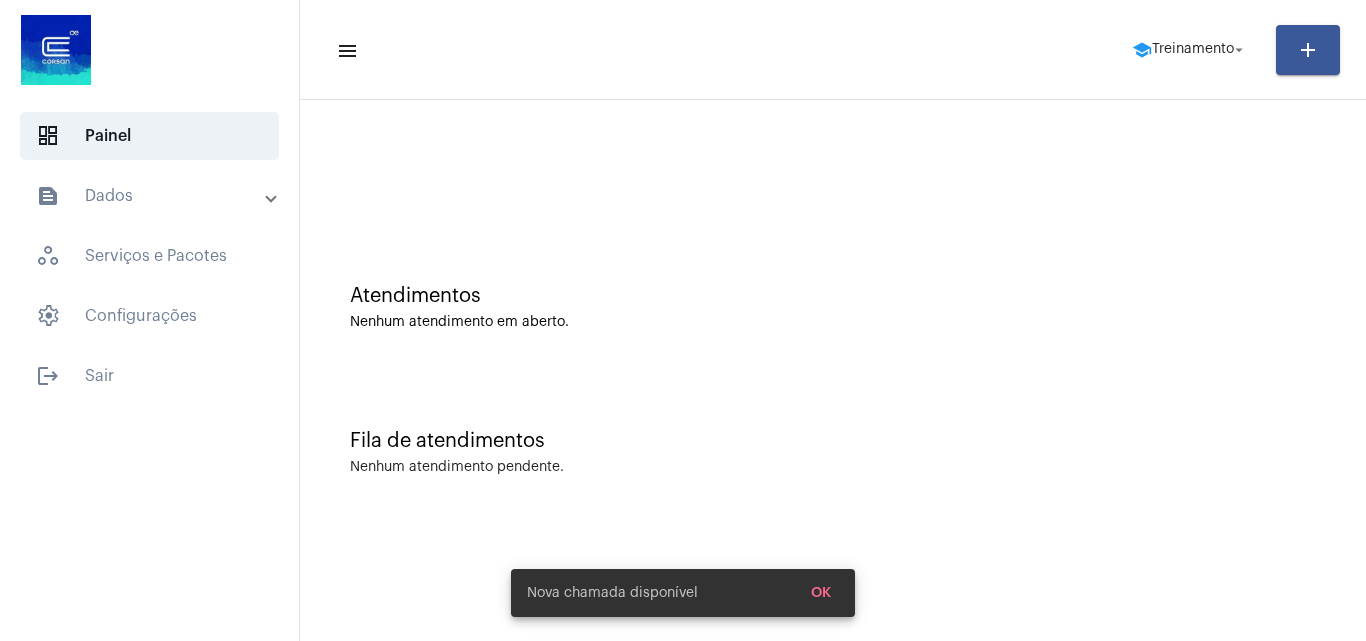 drag, startPoint x: 817, startPoint y: 584, endPoint x: 830, endPoint y: 581, distance: 13.341664 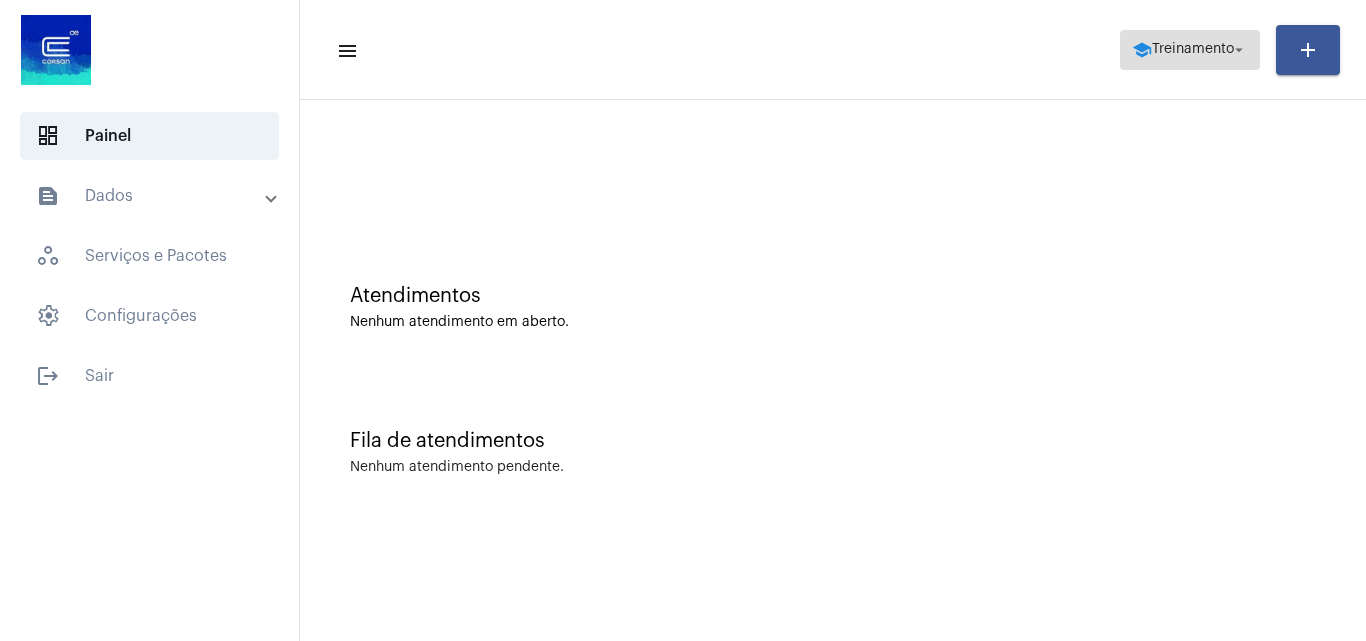 click on "school  Treinamento  arrow_drop_down" 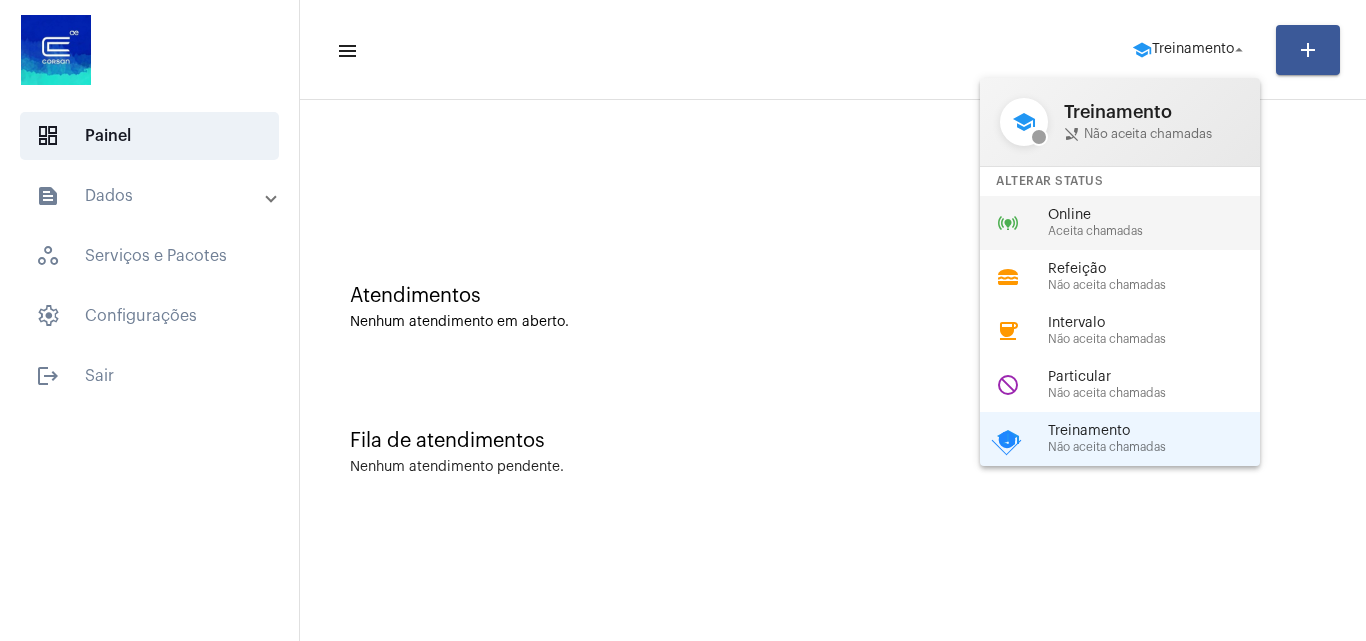 click on "Aceita chamadas" at bounding box center [1162, 231] 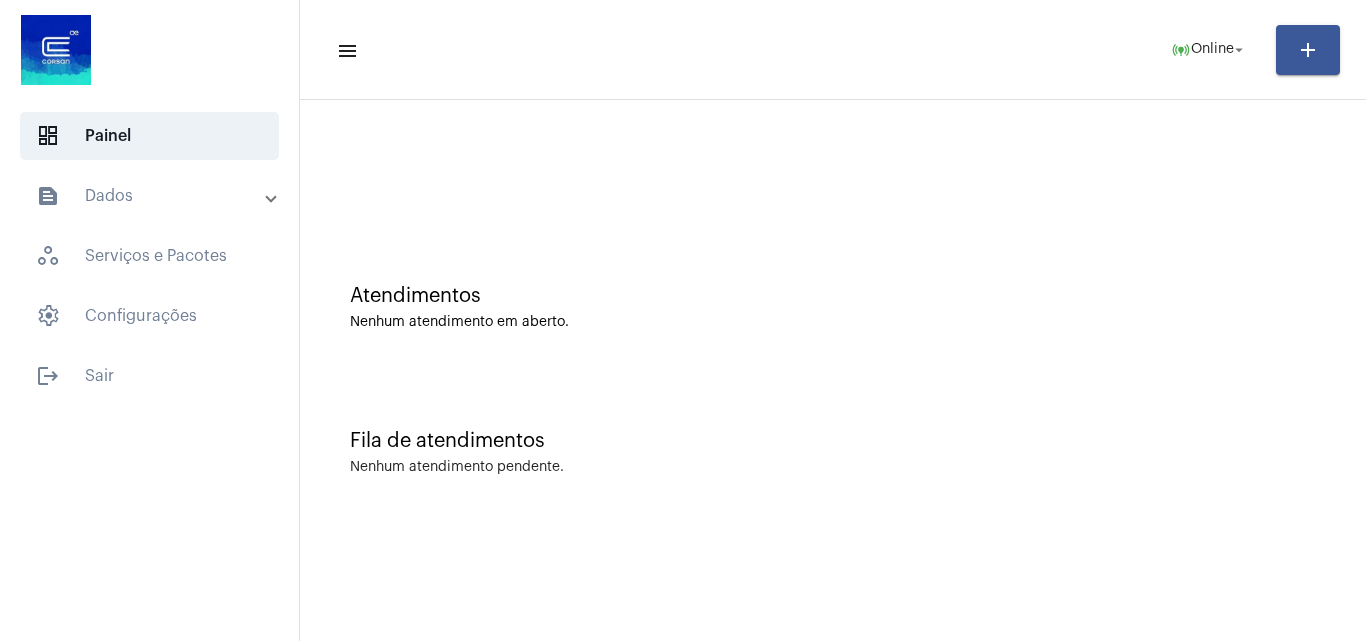click on "Atendimentos Nenhum atendimento em aberto." 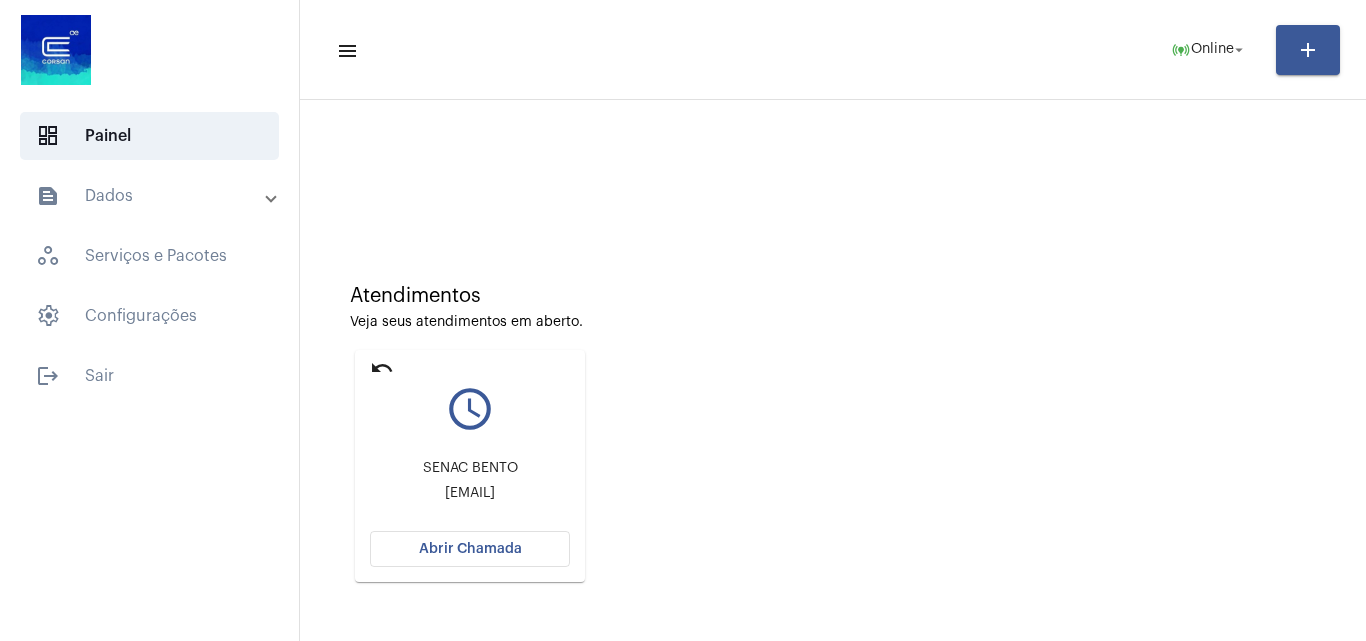 click on "Atendimentos Veja seus atendimentos em aberto. undo query_builder SENAC BENTO [EMAIL] Abrir Chamada" 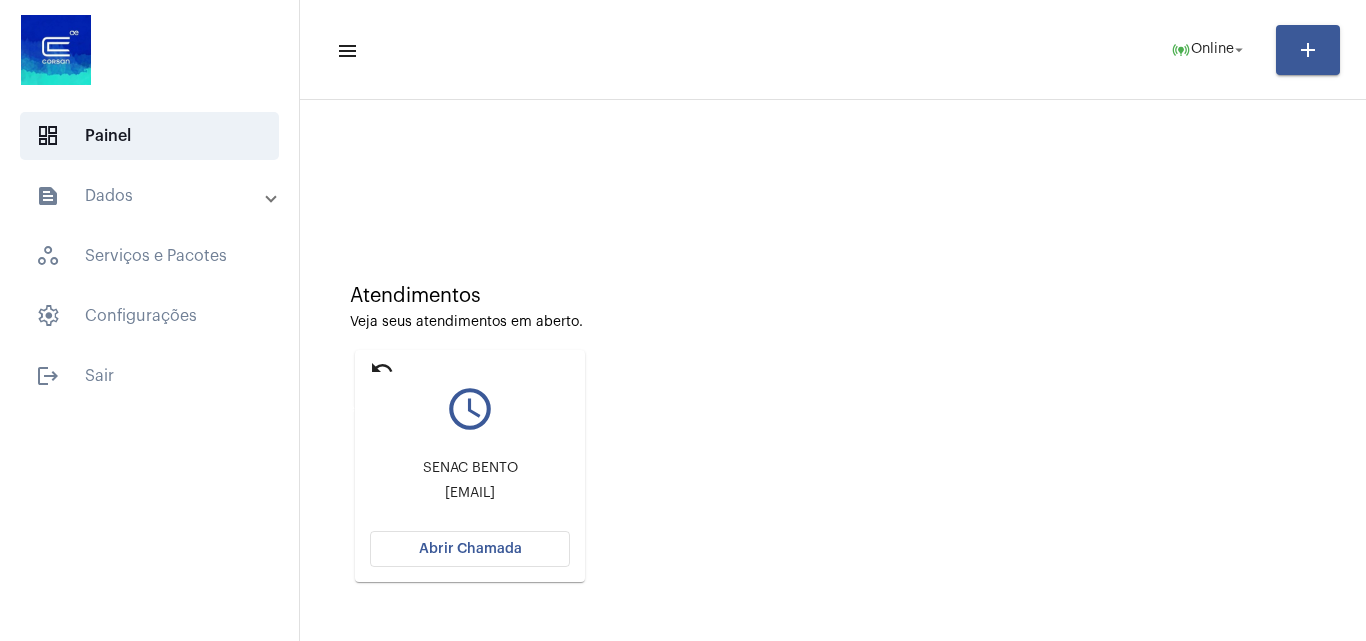 click on "undo" 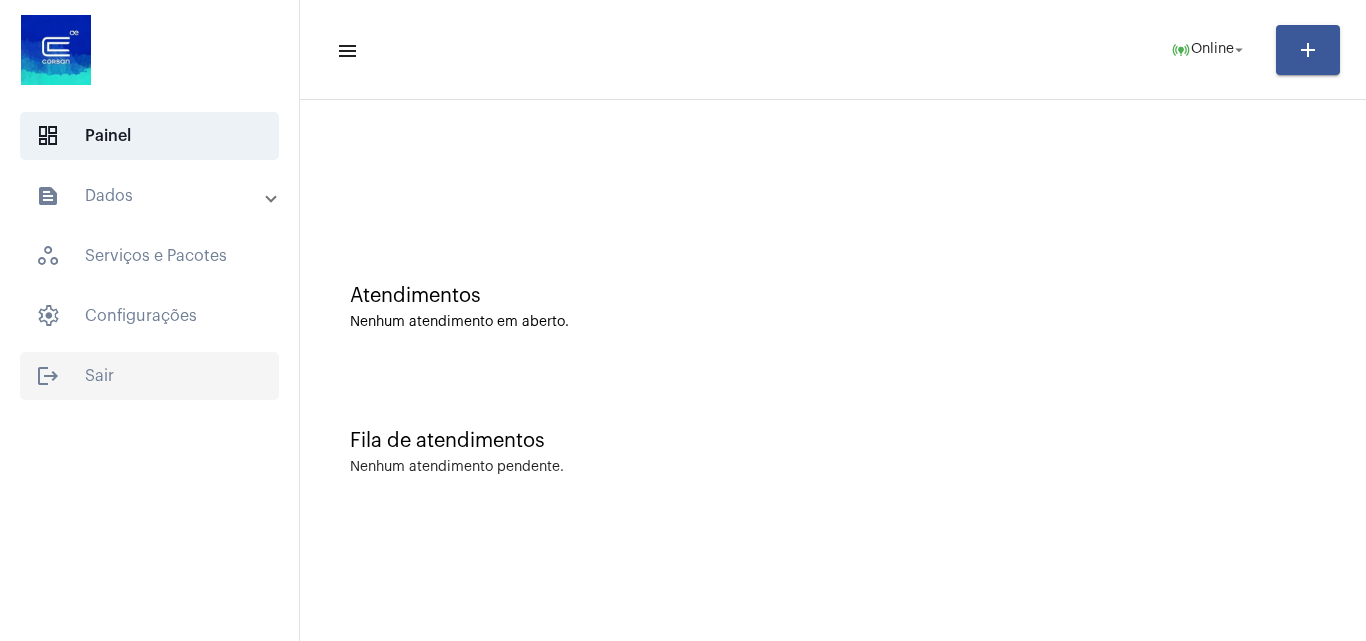 click on "logout  Sair" 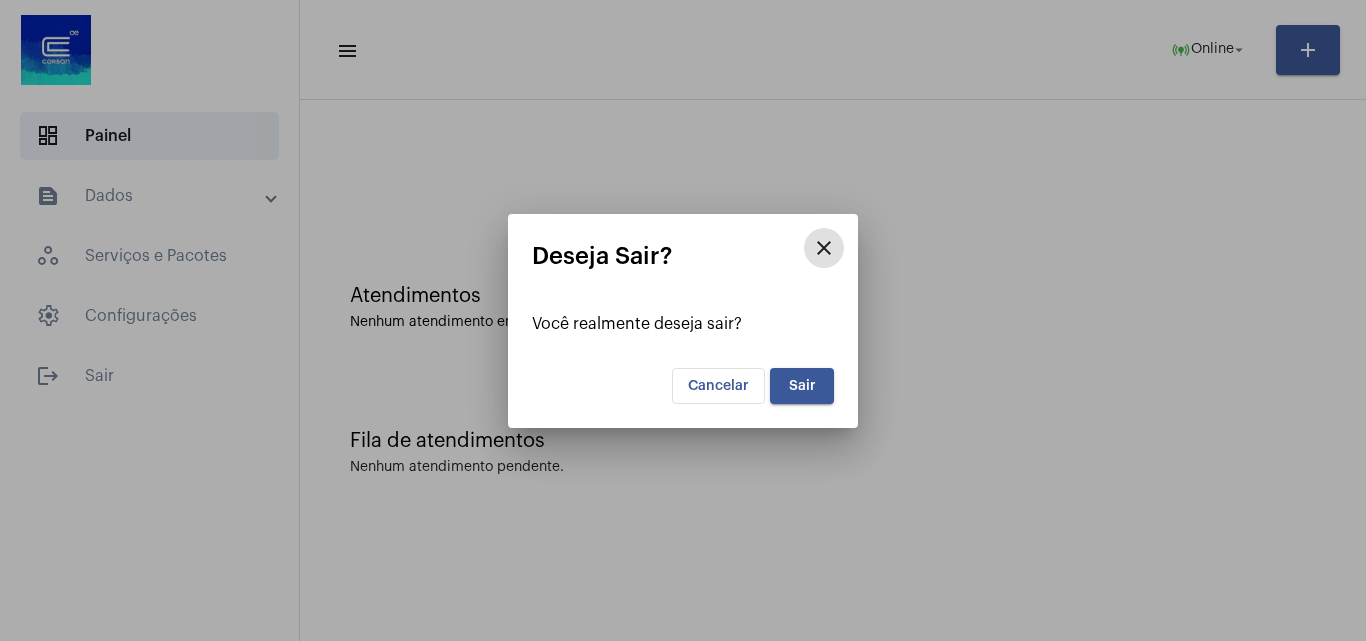 click on "Sair" at bounding box center [802, 386] 